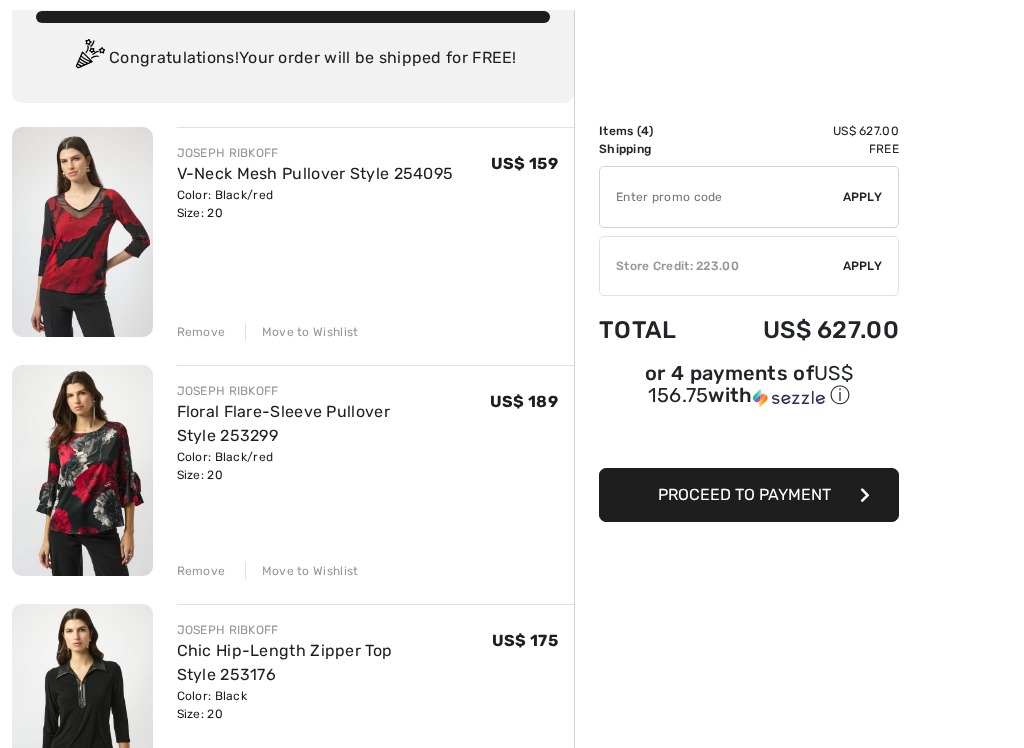 scroll, scrollTop: 137, scrollLeft: 0, axis: vertical 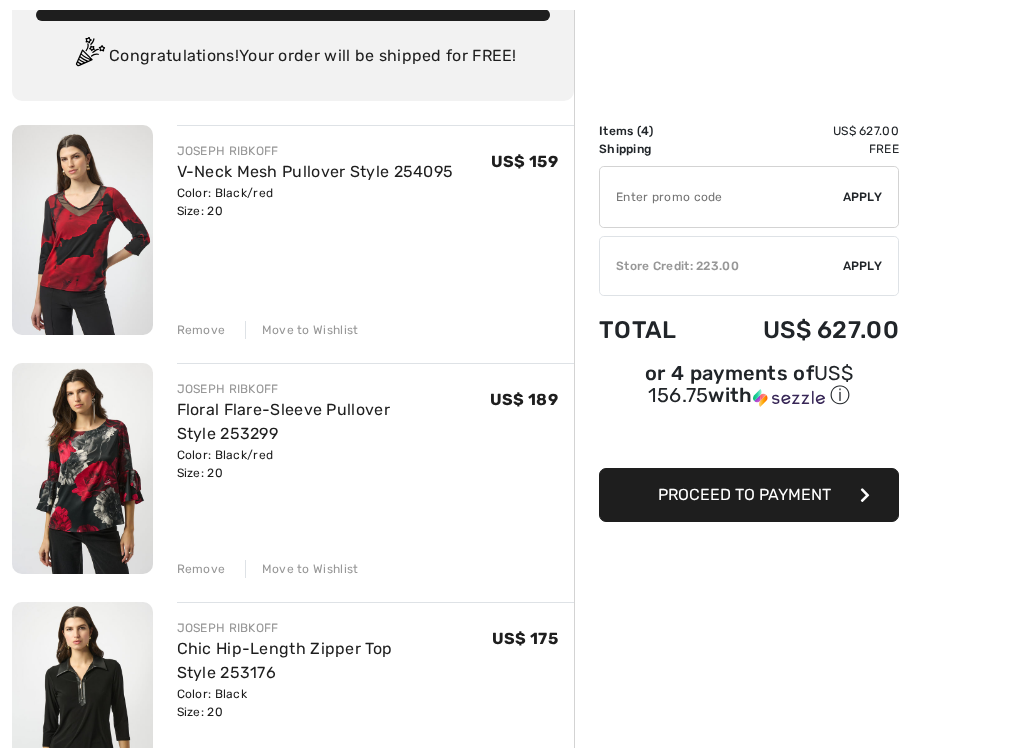 click at bounding box center (82, 468) 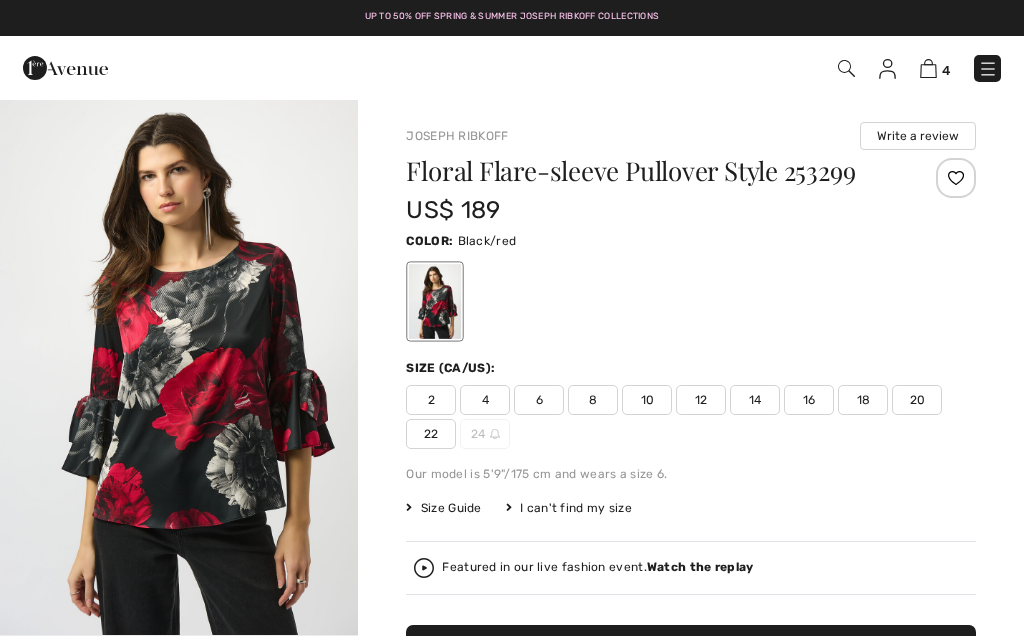 scroll, scrollTop: 0, scrollLeft: 0, axis: both 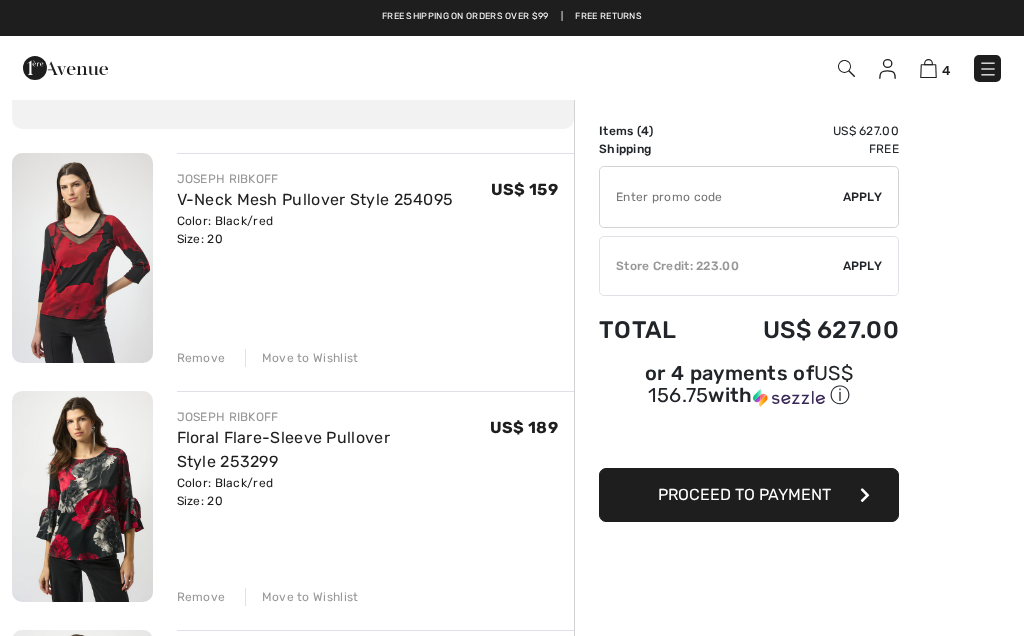 click on "Remove" at bounding box center [201, 358] 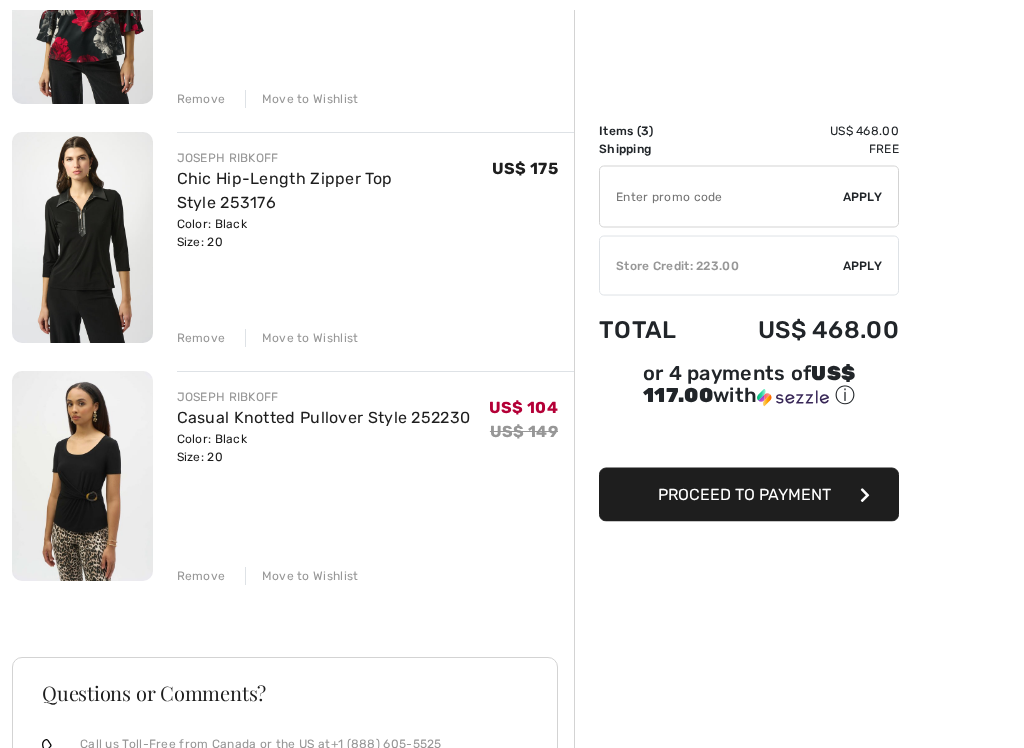 scroll, scrollTop: 370, scrollLeft: 0, axis: vertical 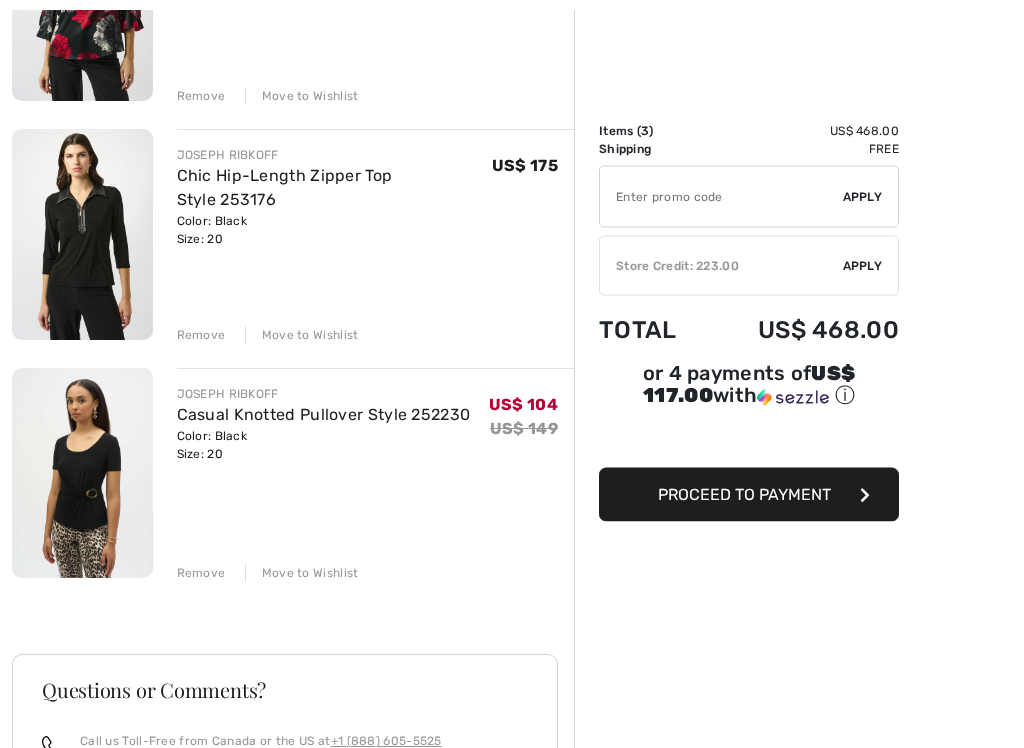 click on "Remove" at bounding box center [201, 574] 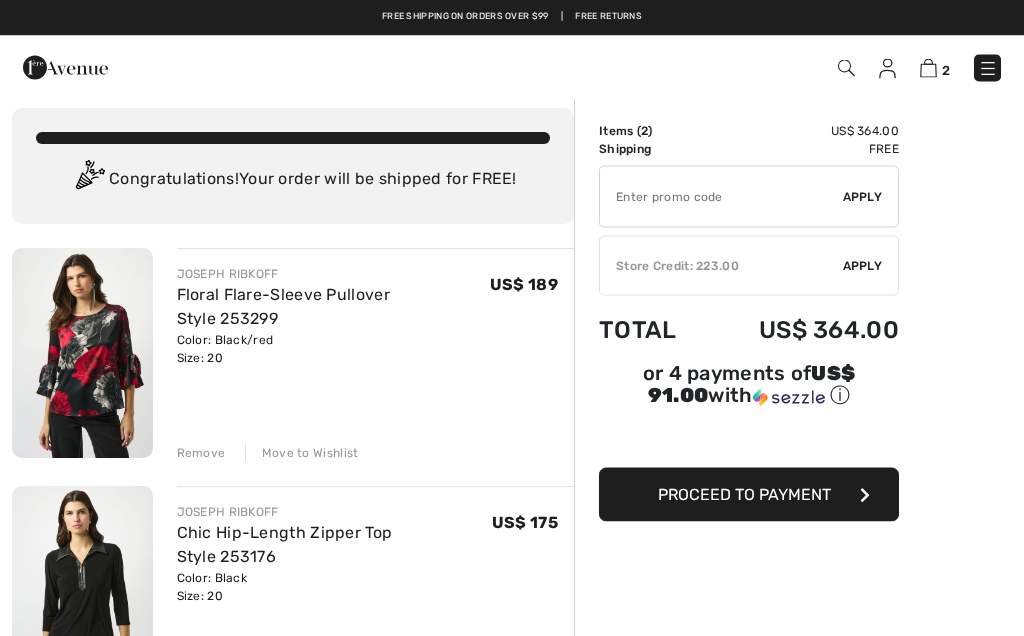 scroll, scrollTop: 0, scrollLeft: 0, axis: both 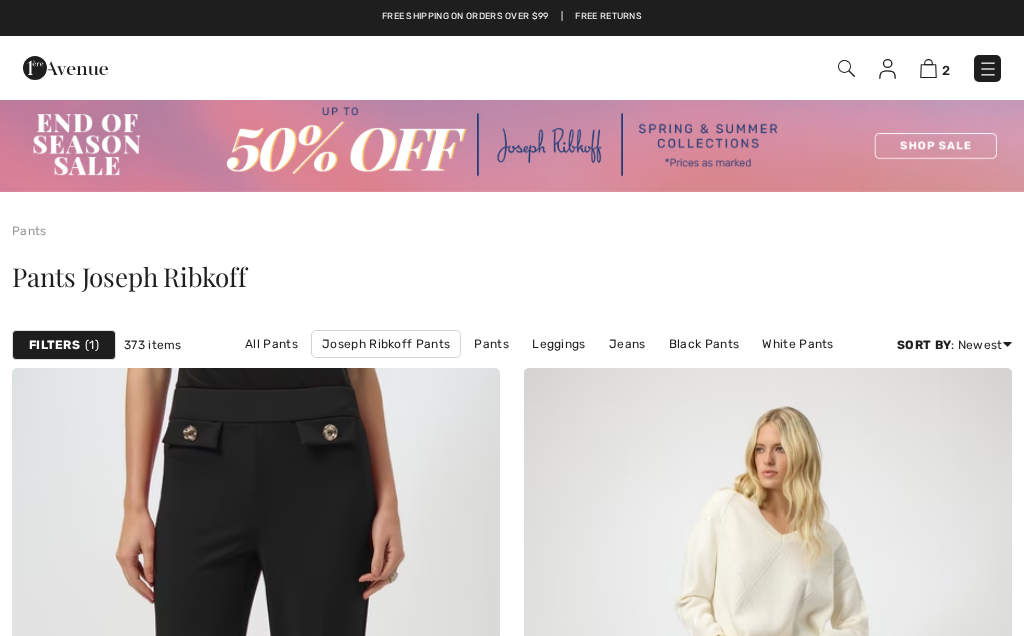 checkbox on "true" 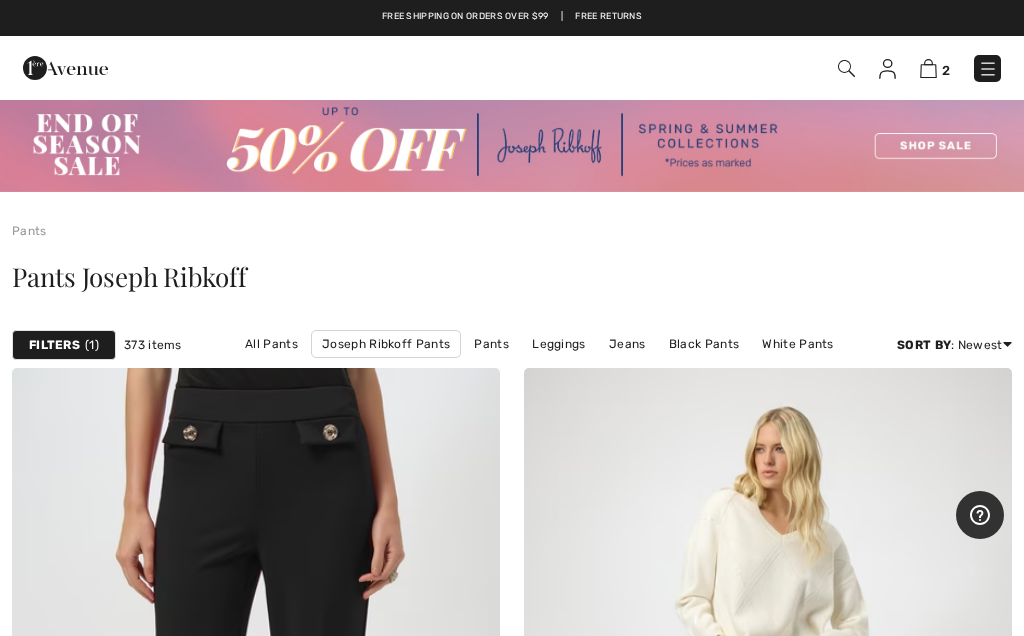 scroll, scrollTop: 0, scrollLeft: 0, axis: both 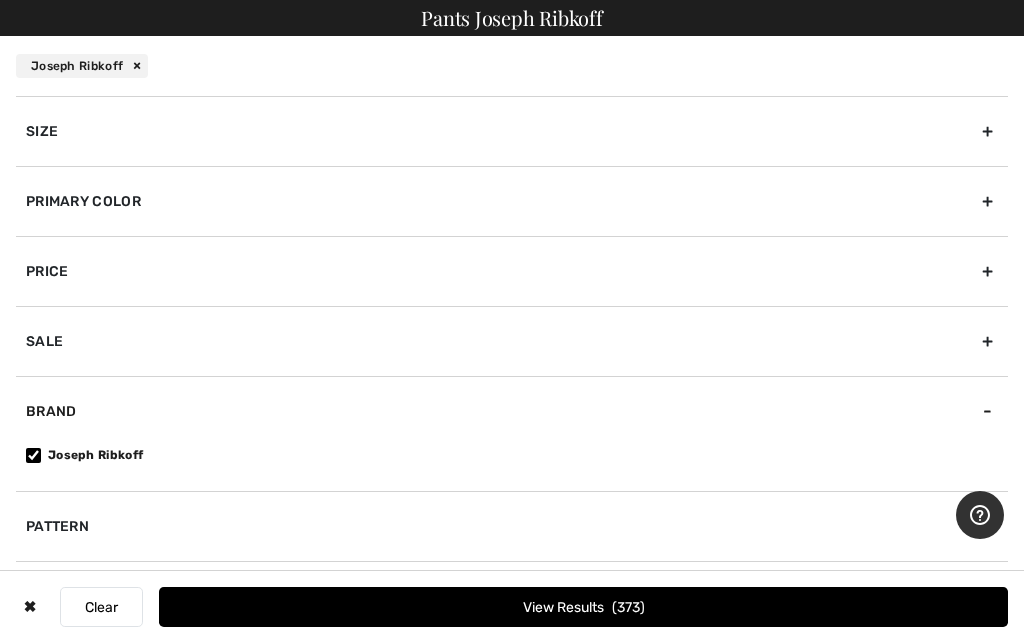 click on "Size" at bounding box center [512, 131] 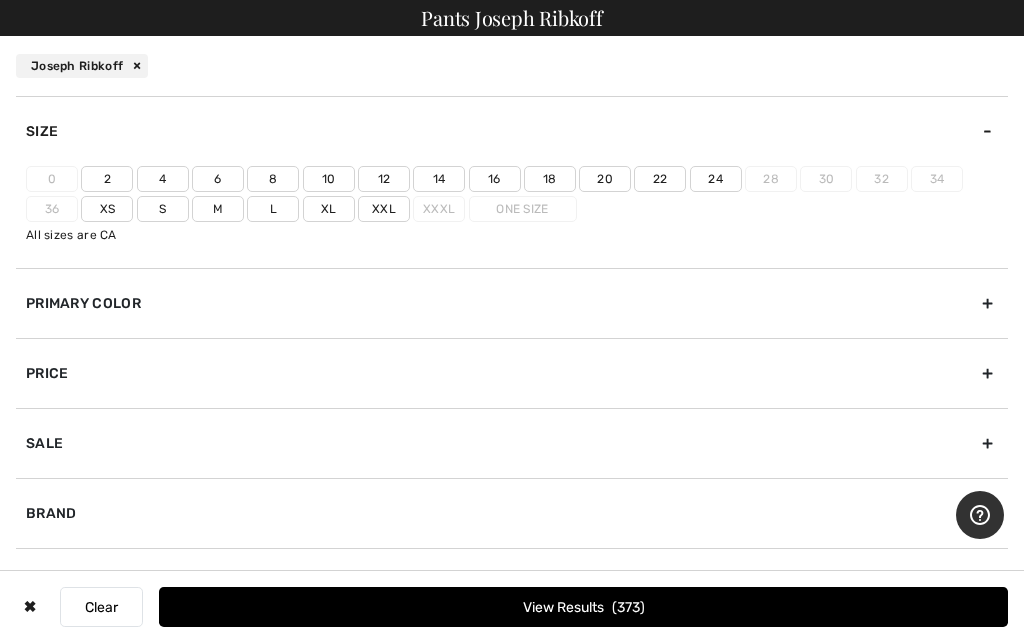 click on "20" at bounding box center [605, 179] 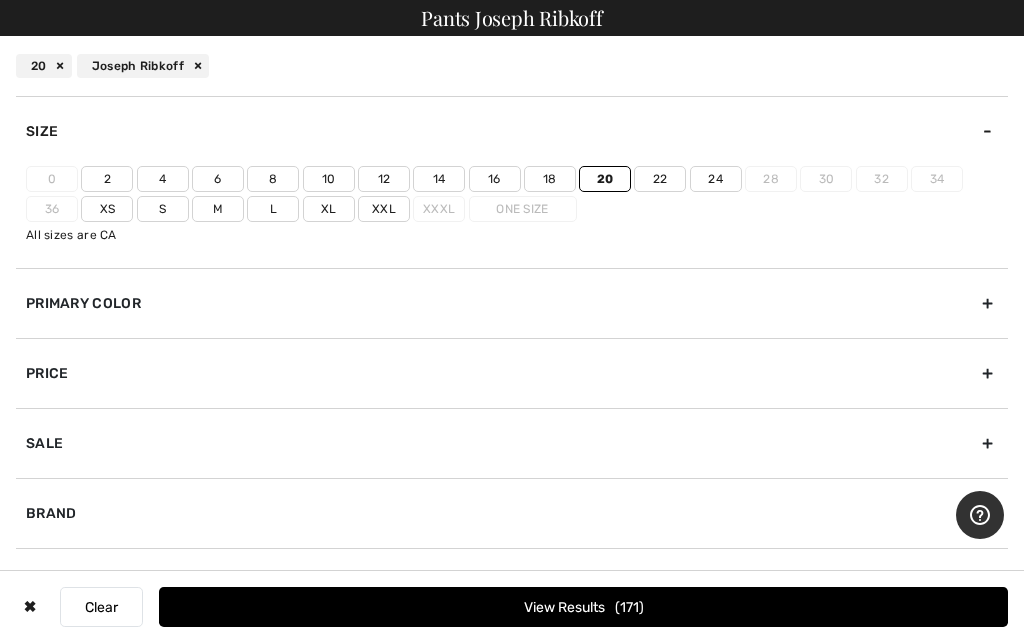 click on "View Results 171" at bounding box center [583, 607] 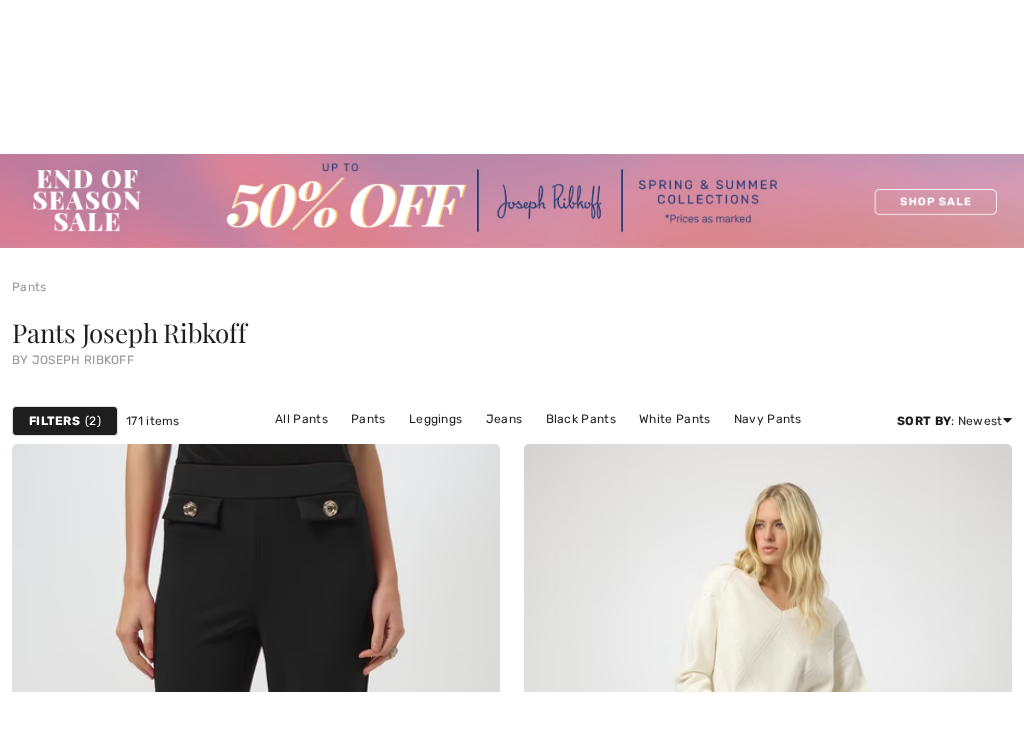 scroll, scrollTop: 262, scrollLeft: 0, axis: vertical 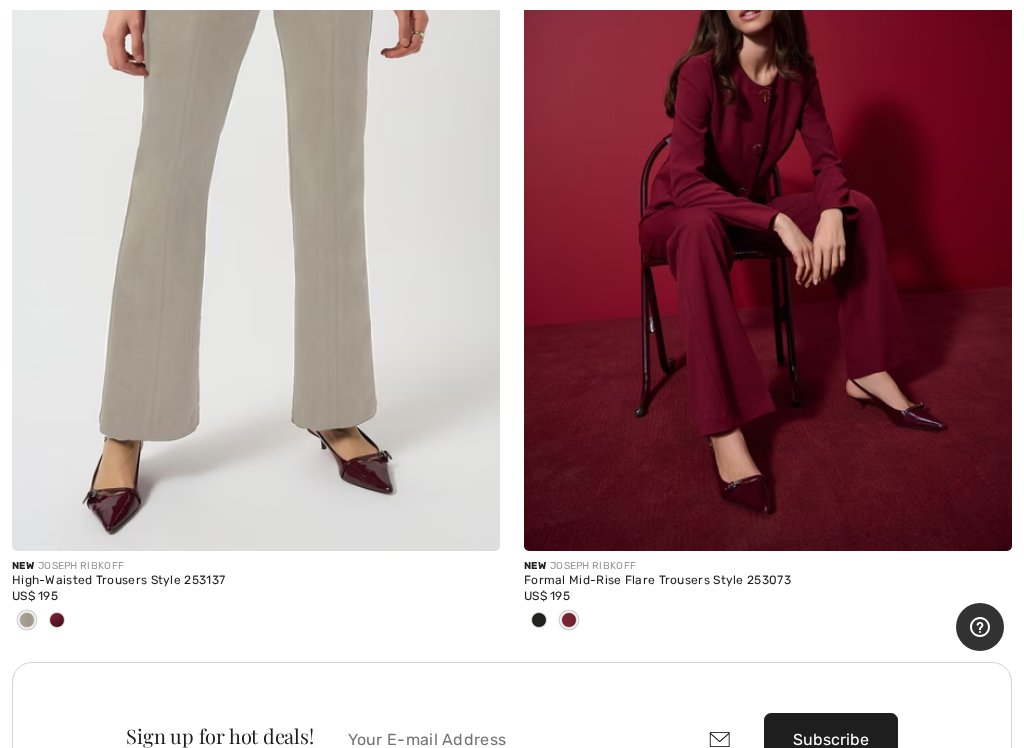 click at bounding box center [539, 621] 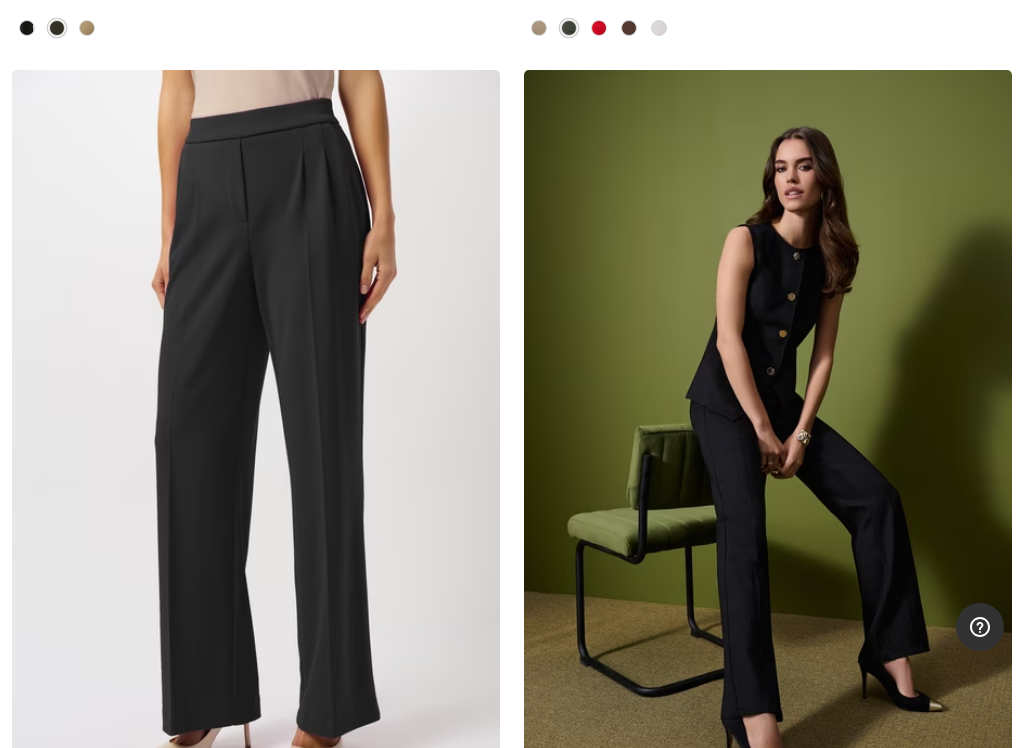 scroll, scrollTop: 13131, scrollLeft: 0, axis: vertical 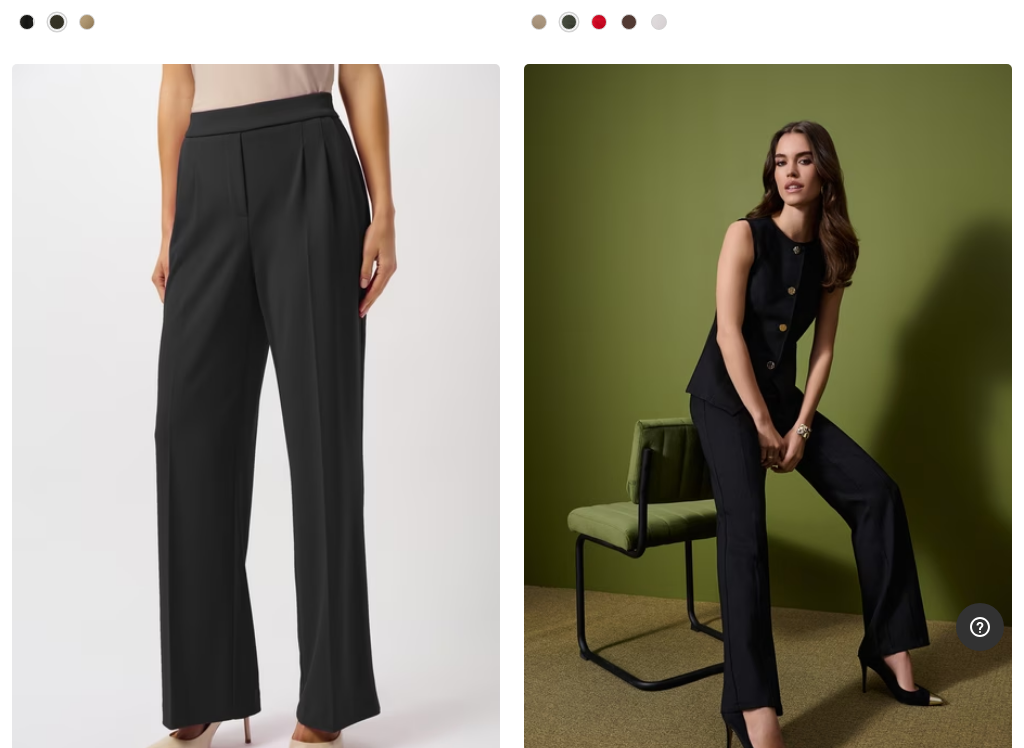 click at bounding box center (768, 430) 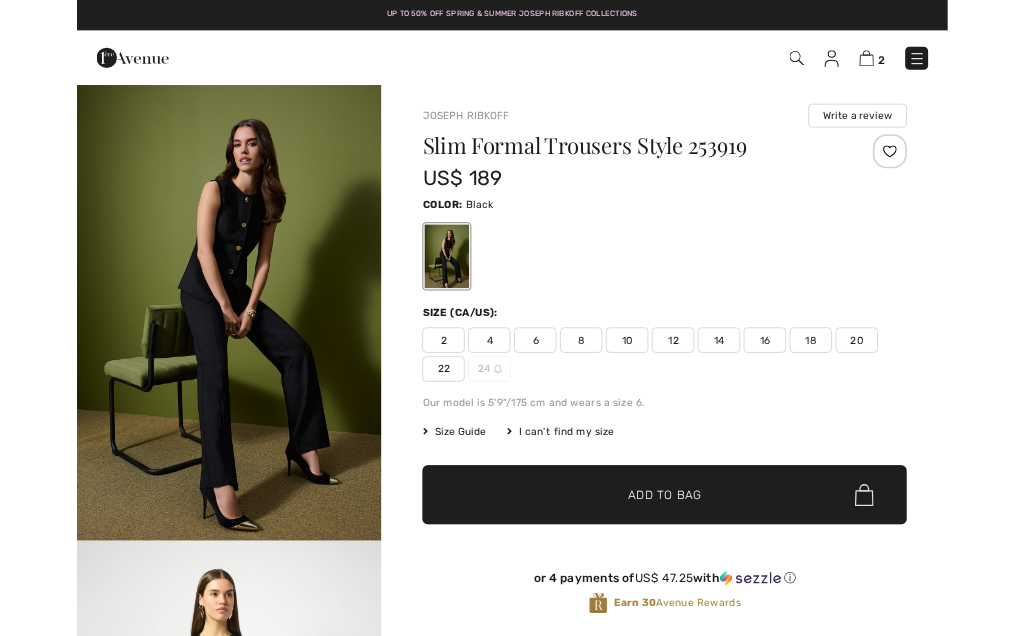 scroll, scrollTop: 0, scrollLeft: 0, axis: both 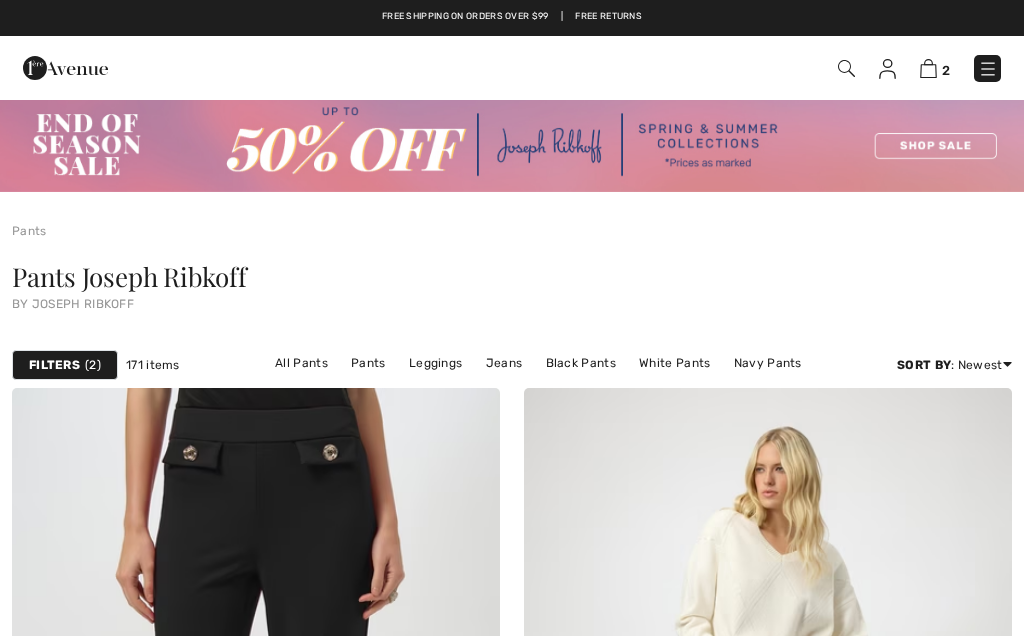 checkbox on "true" 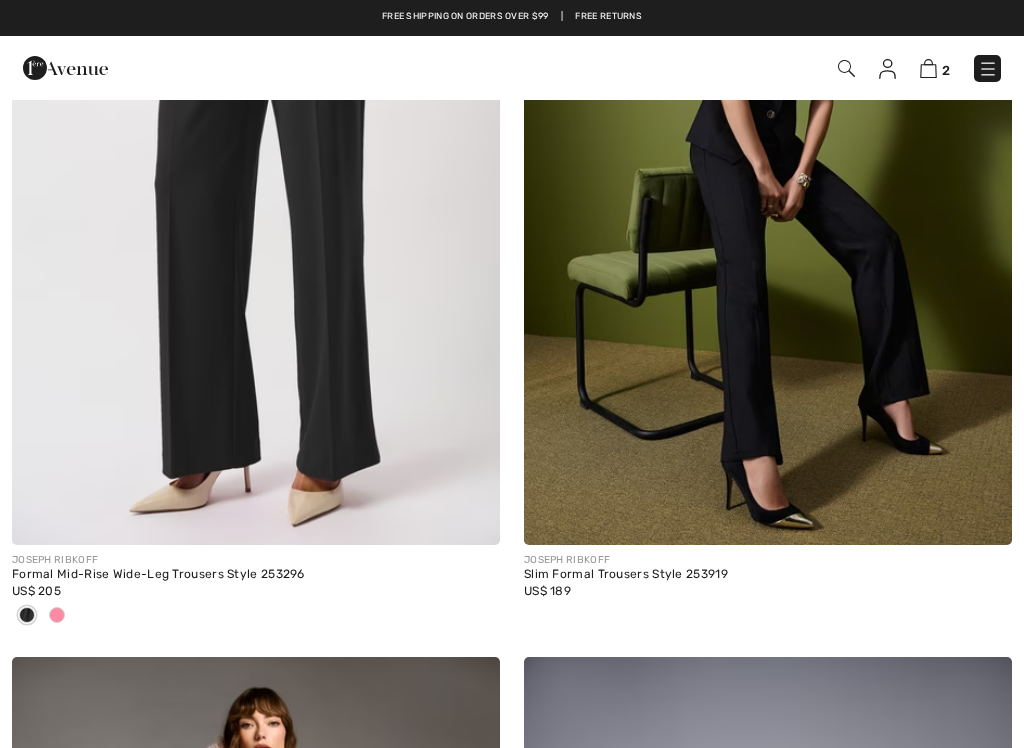 scroll, scrollTop: 0, scrollLeft: 0, axis: both 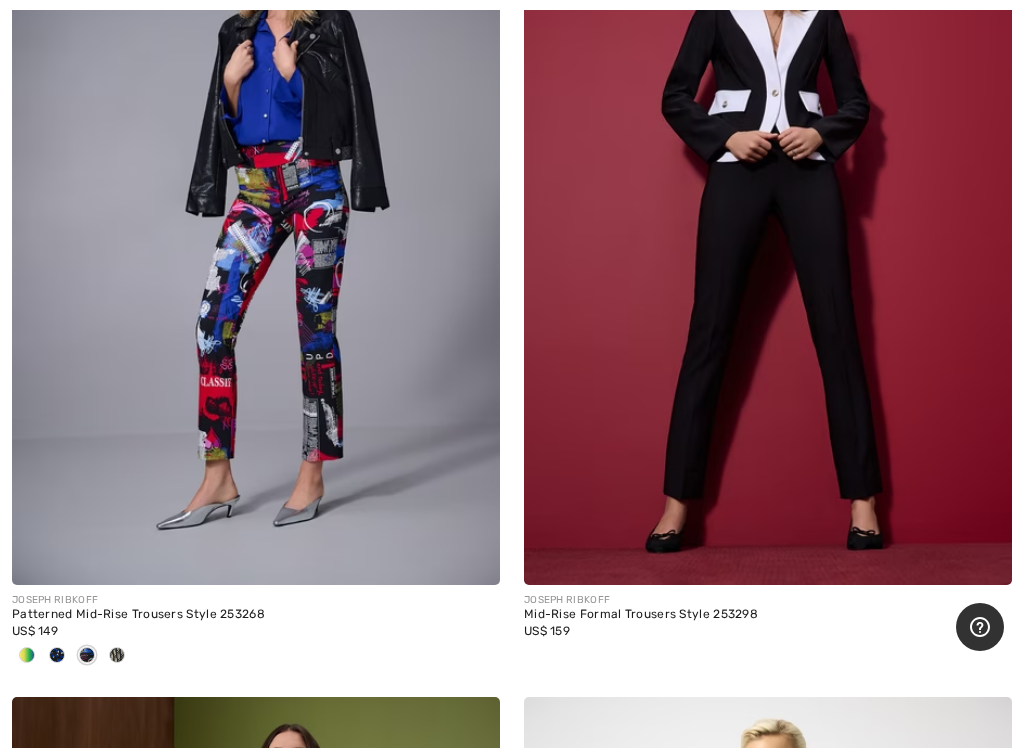 click at bounding box center (27, 655) 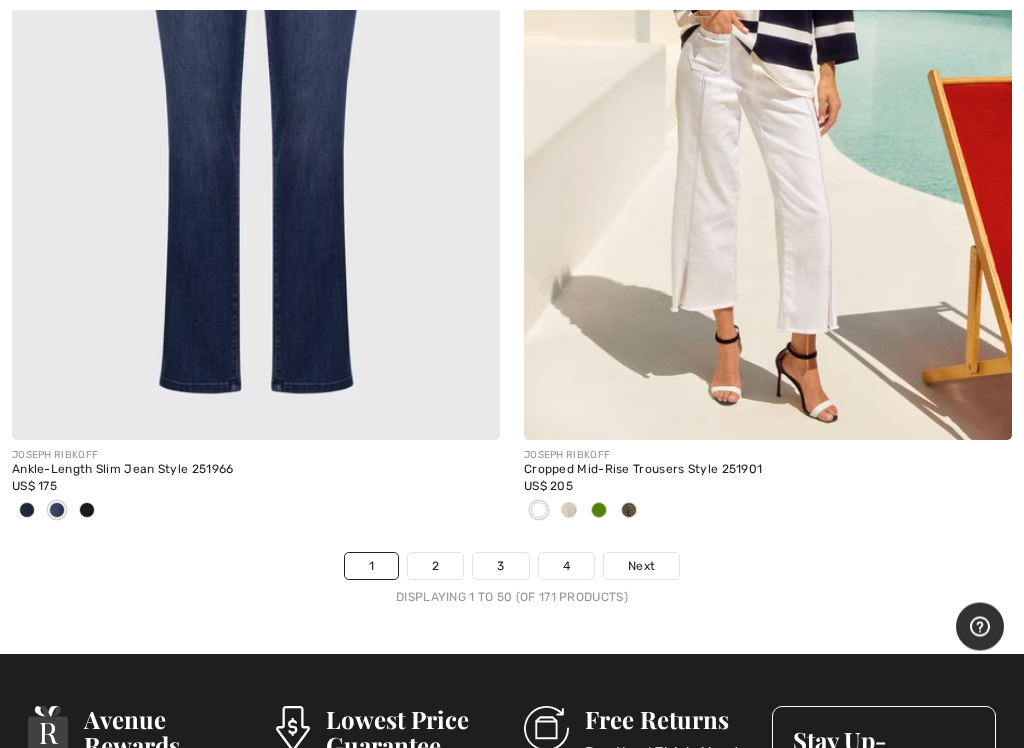scroll, scrollTop: 21396, scrollLeft: 0, axis: vertical 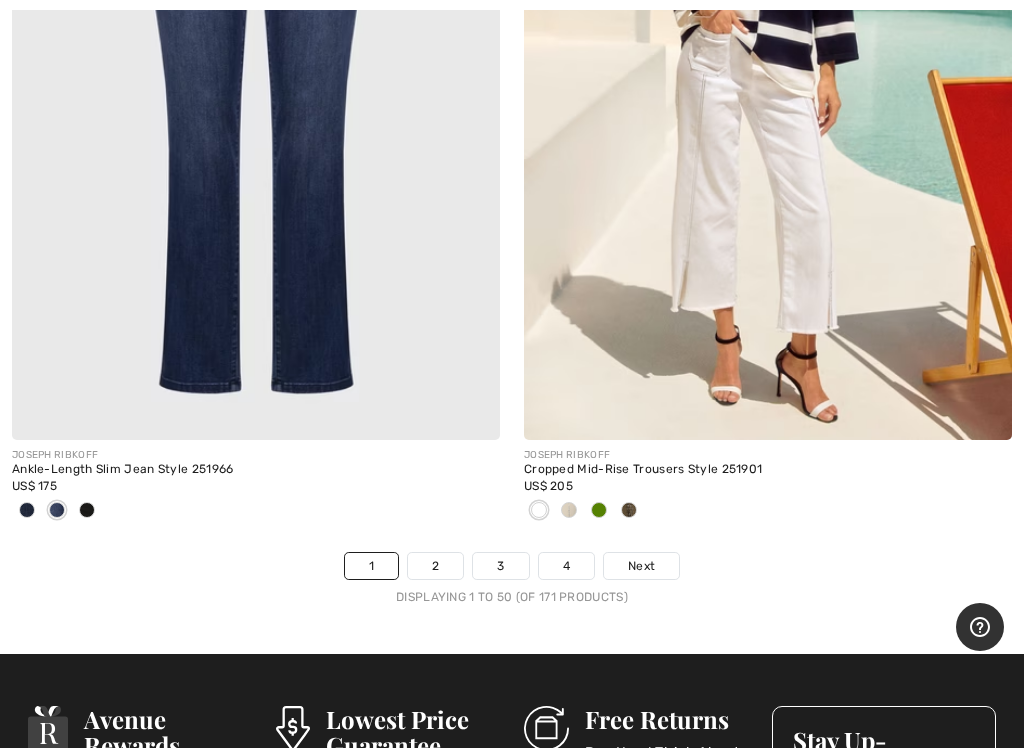 click on "2" at bounding box center [435, 566] 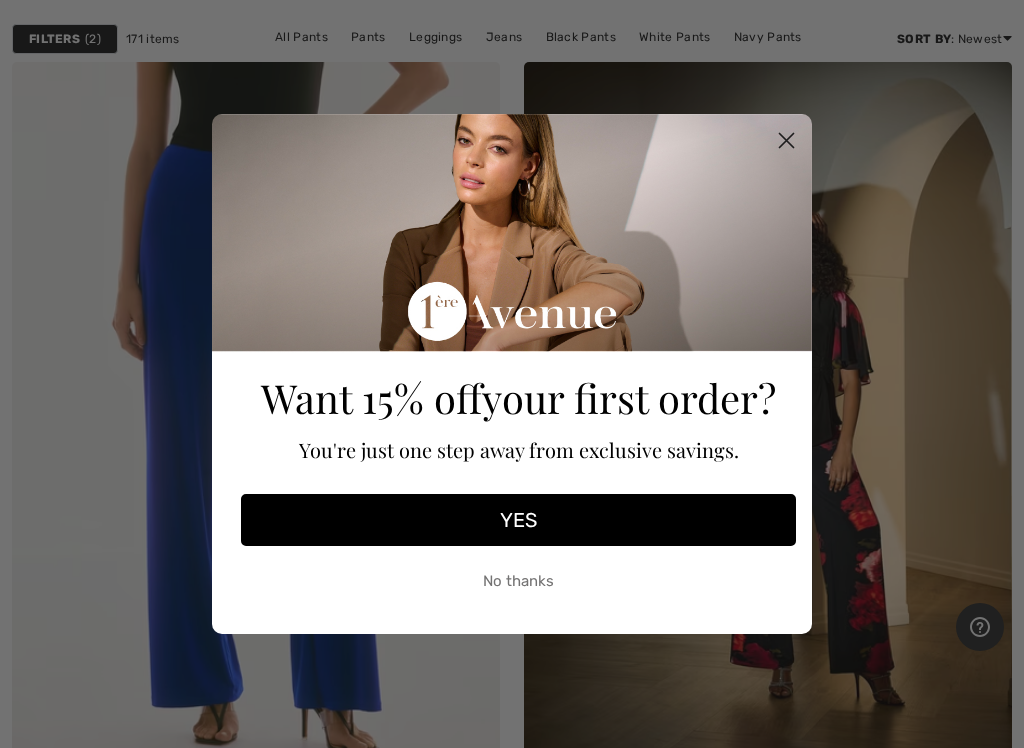 scroll, scrollTop: 328, scrollLeft: 0, axis: vertical 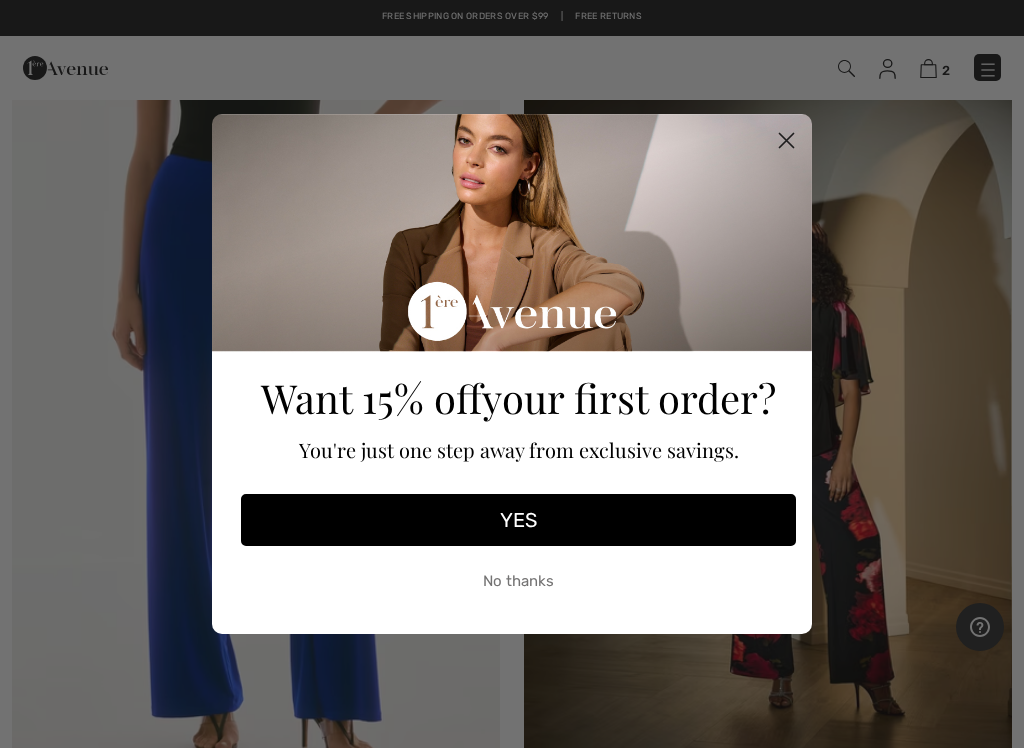 click 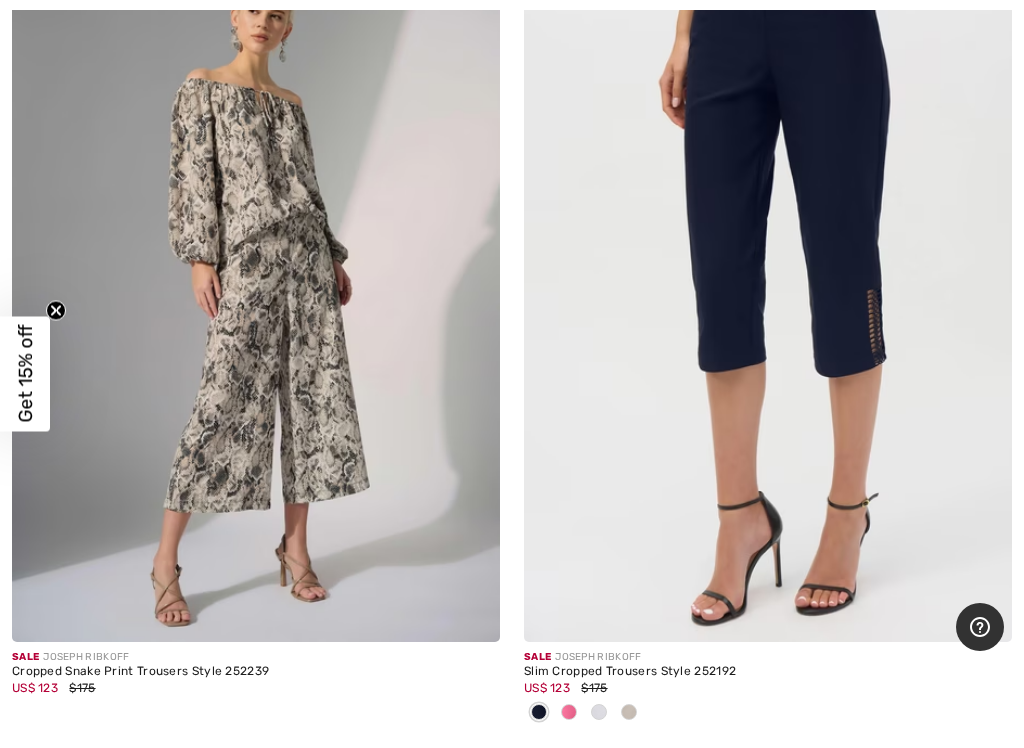 scroll, scrollTop: 10757, scrollLeft: 0, axis: vertical 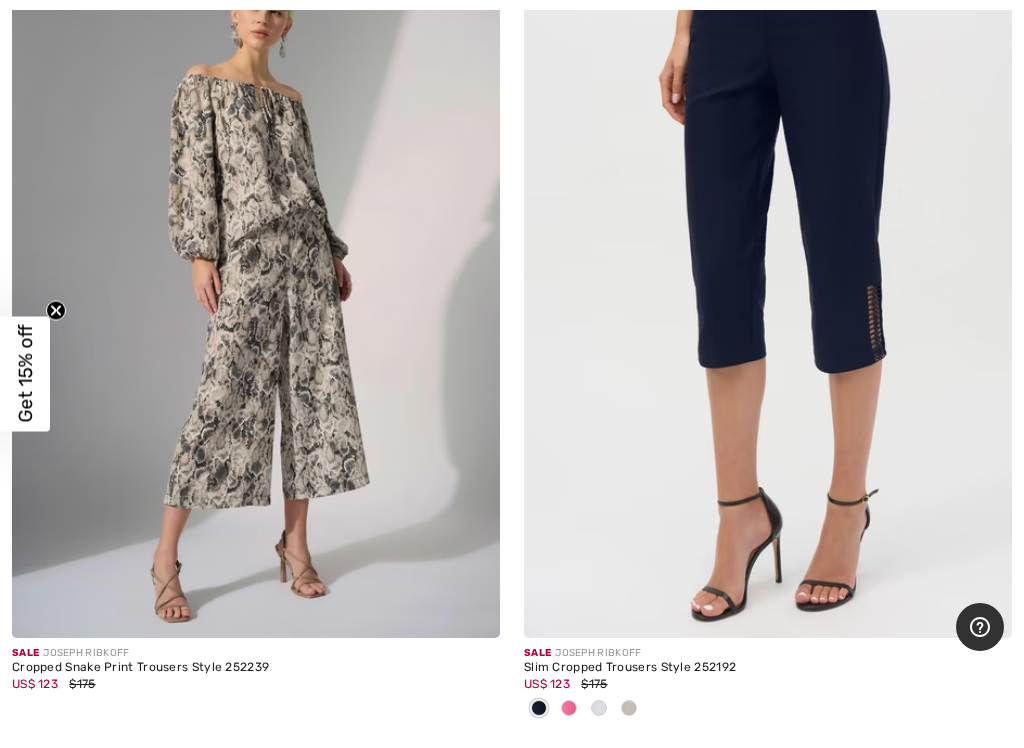 click at bounding box center [569, 708] 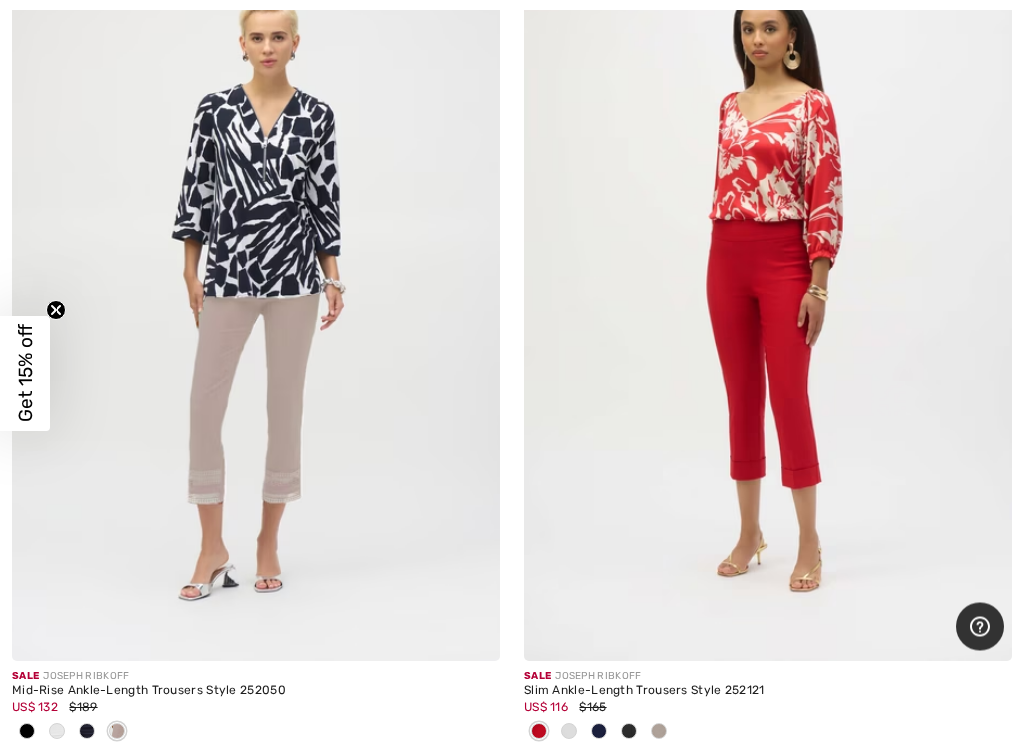 scroll, scrollTop: 11598, scrollLeft: 0, axis: vertical 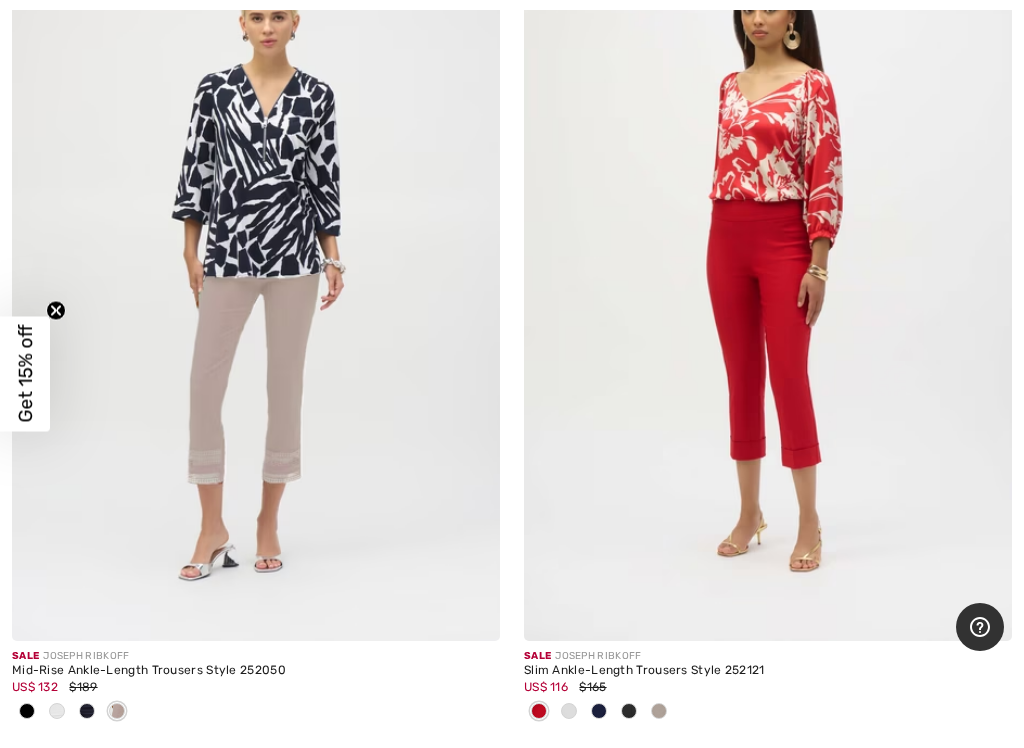 click at bounding box center [599, 711] 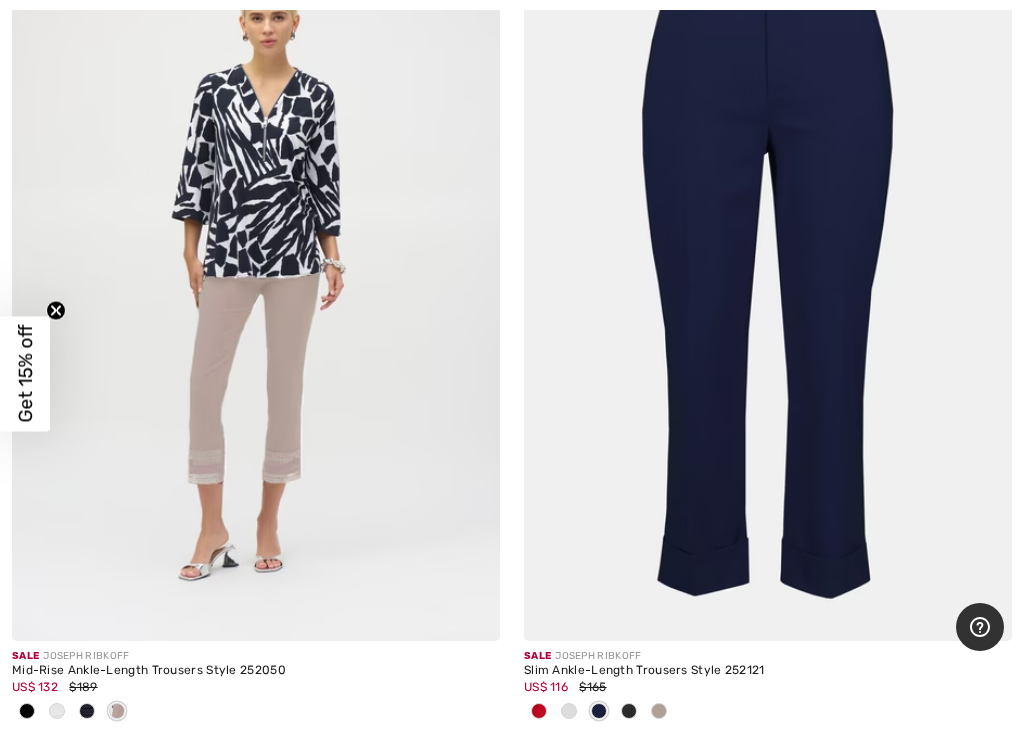 click at bounding box center [629, 711] 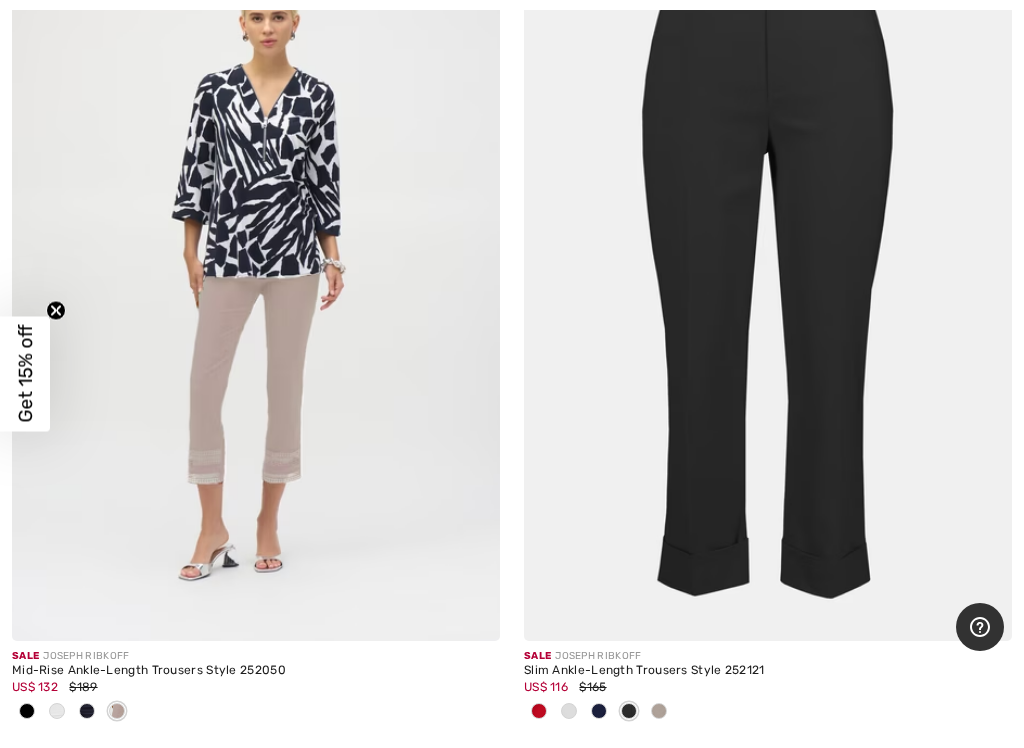 click at bounding box center [659, 711] 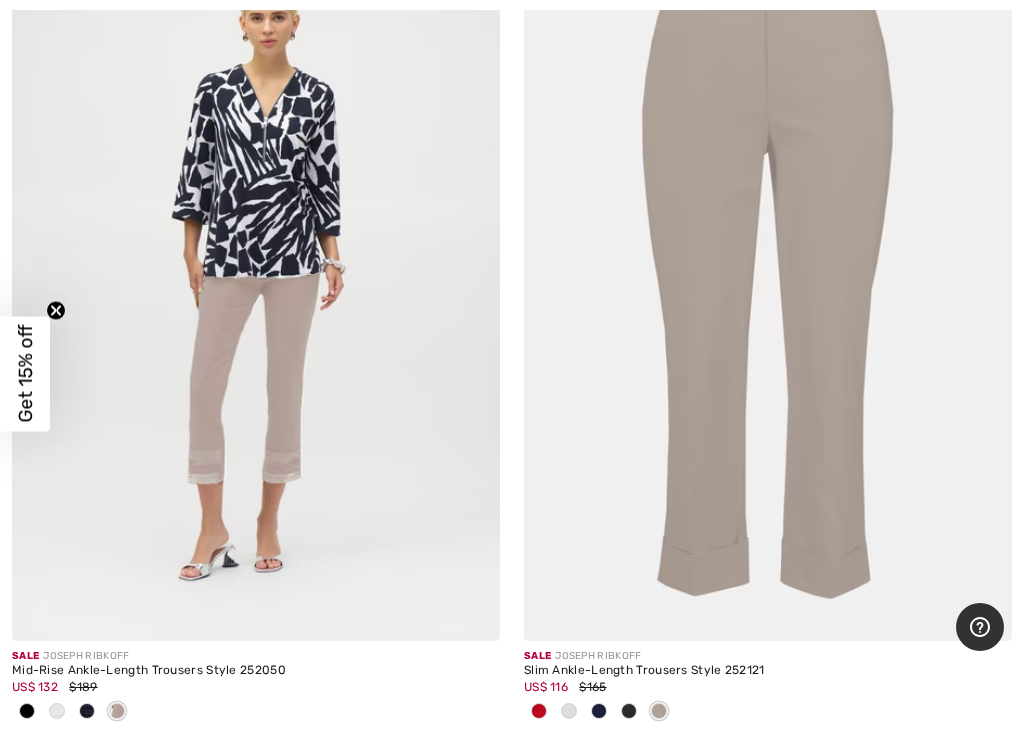 click at bounding box center (569, 711) 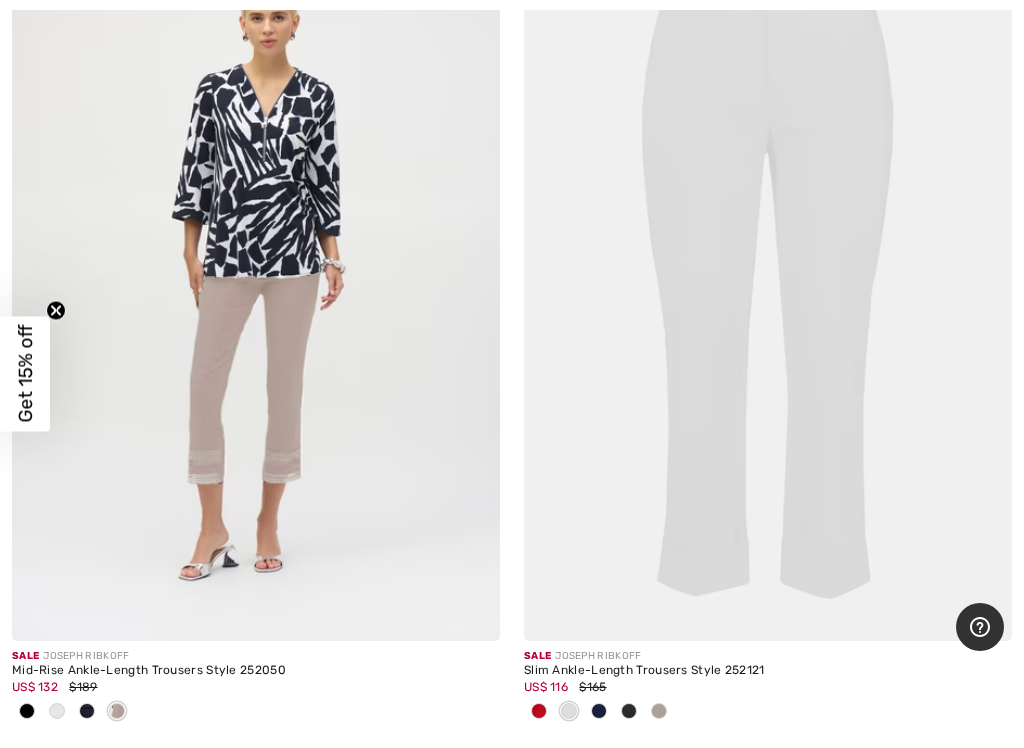 click at bounding box center (539, 711) 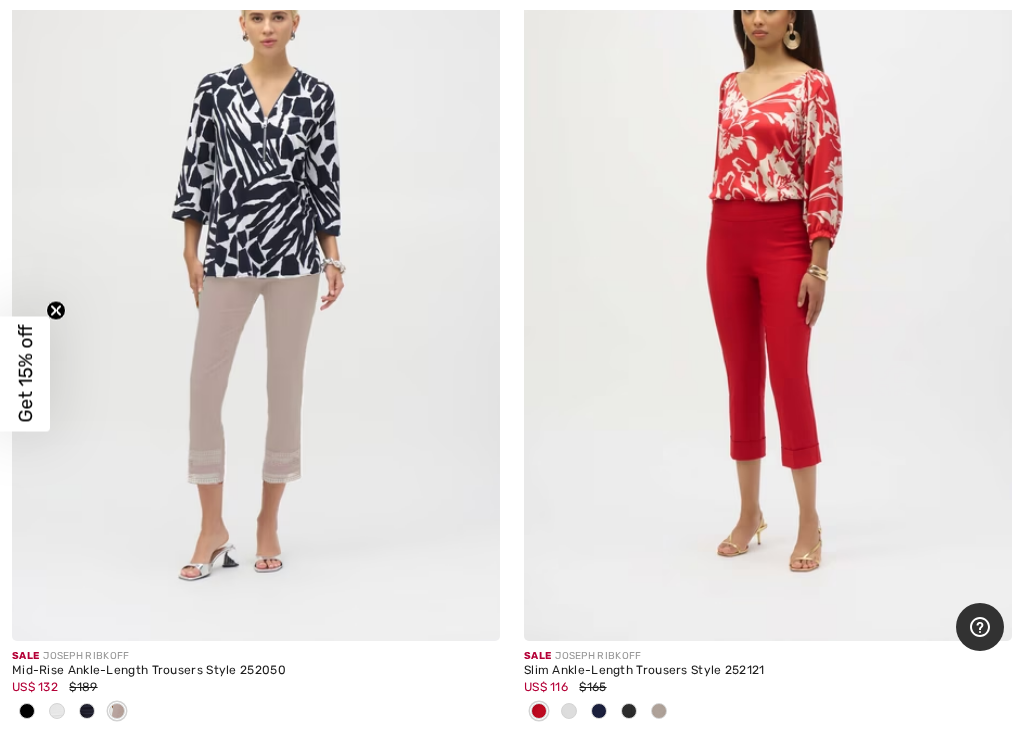 click at bounding box center [87, 712] 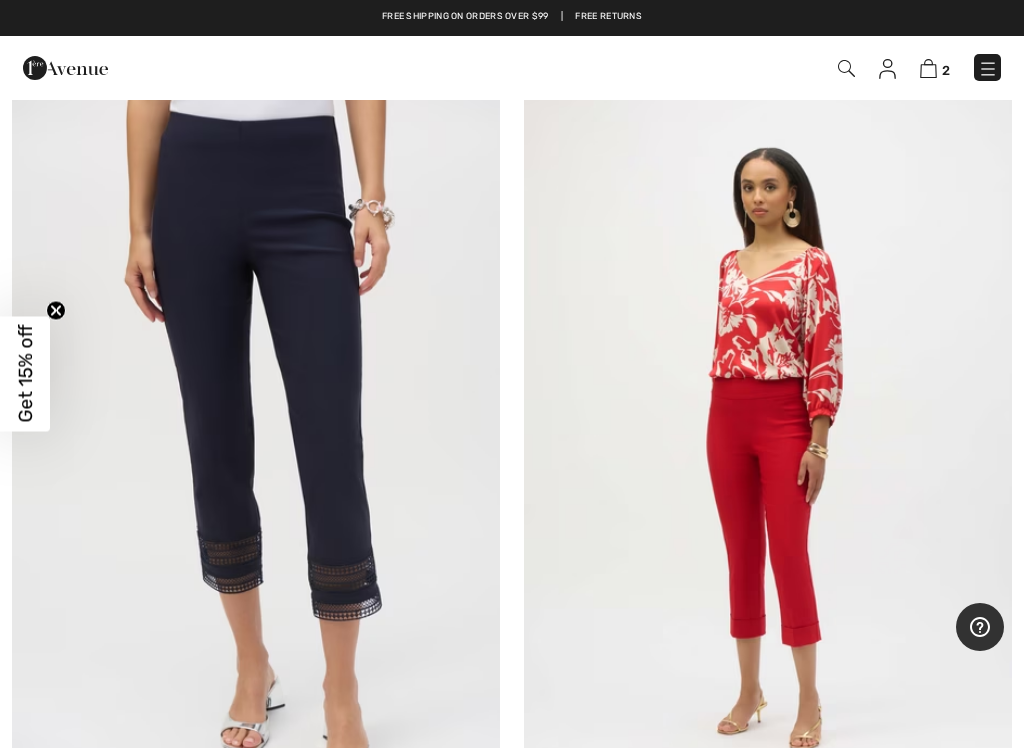 scroll, scrollTop: 11410, scrollLeft: 0, axis: vertical 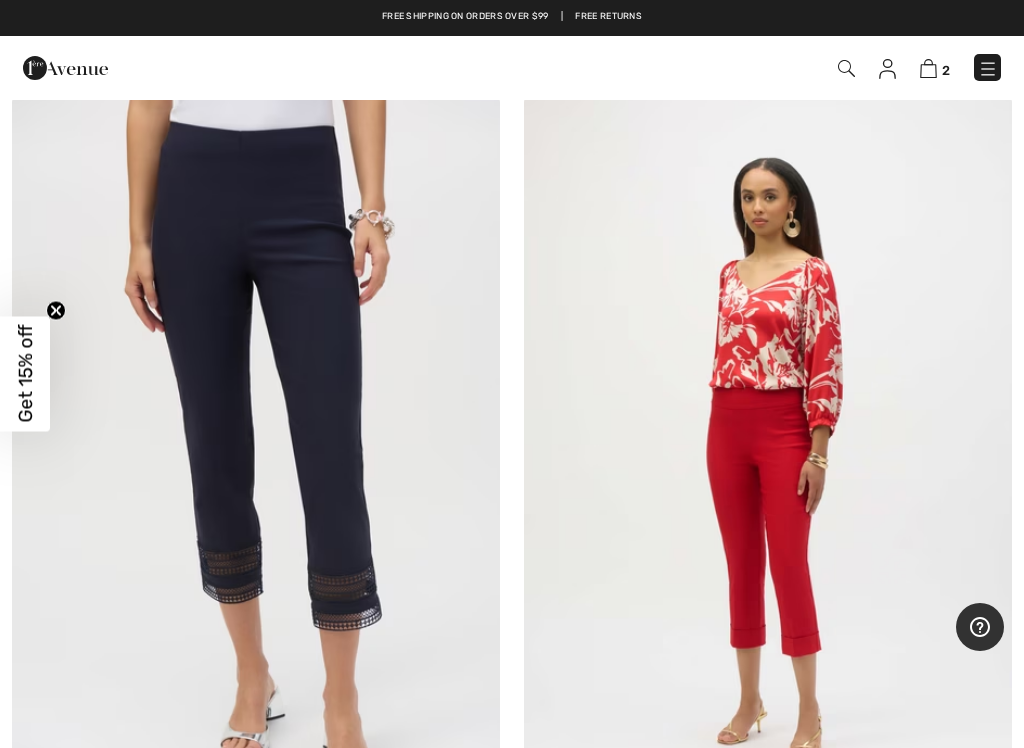 click at bounding box center [256, 463] 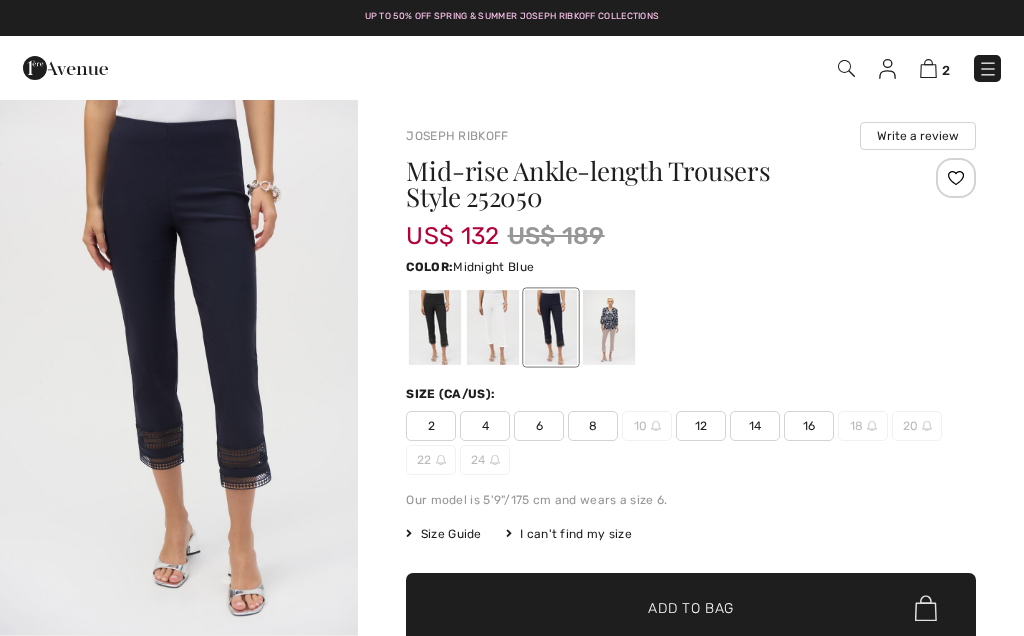 checkbox on "true" 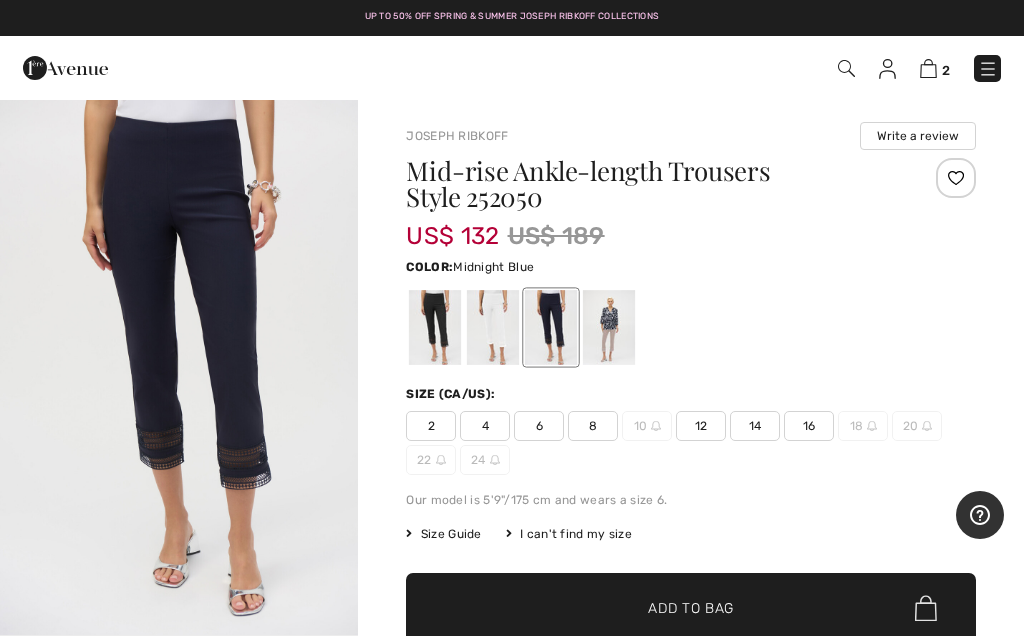 scroll, scrollTop: 0, scrollLeft: 0, axis: both 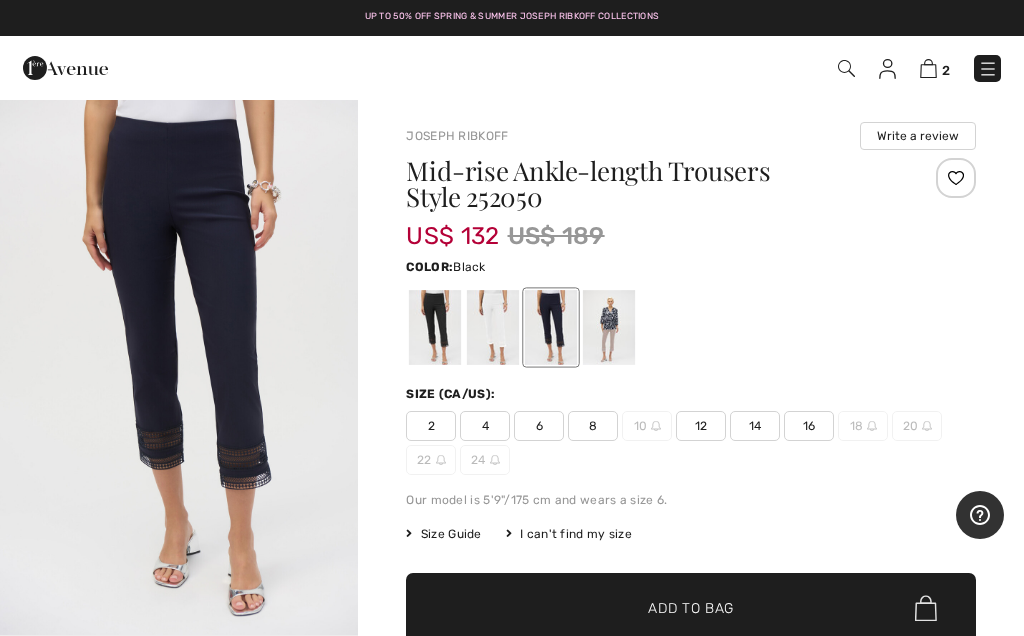click at bounding box center [435, 327] 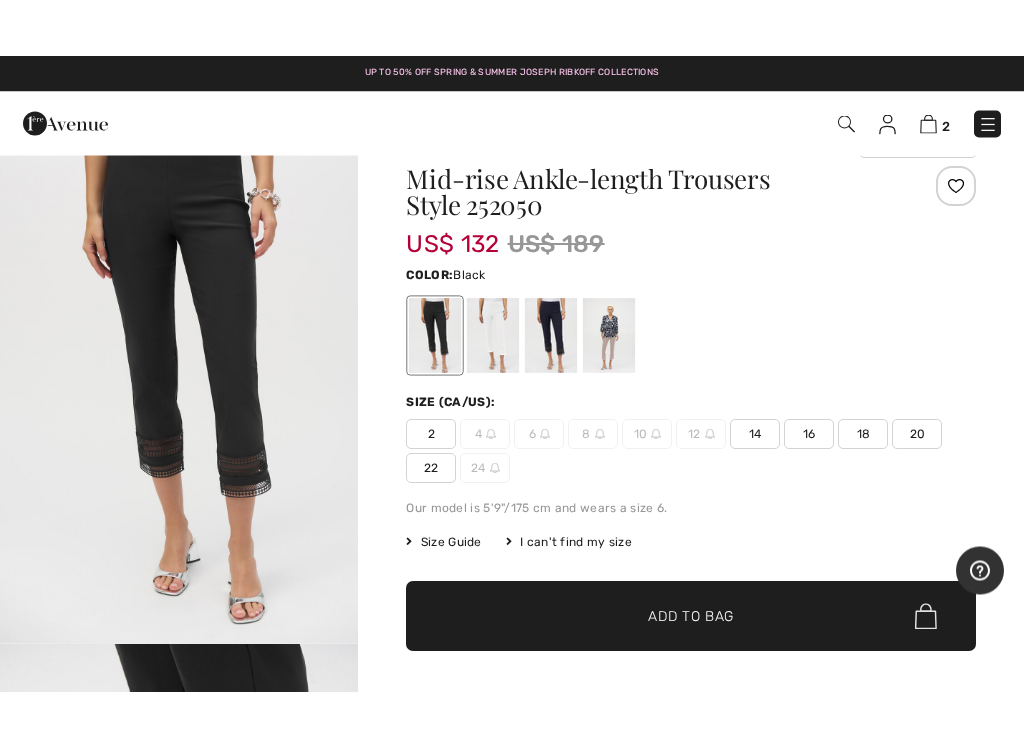 scroll, scrollTop: 0, scrollLeft: 0, axis: both 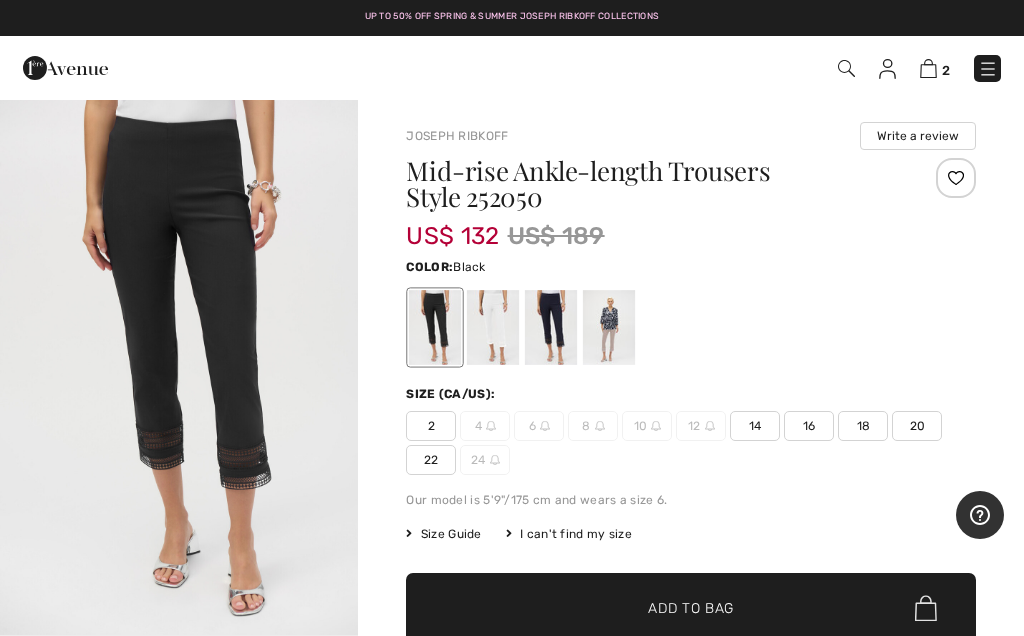 click on "20" at bounding box center [917, 426] 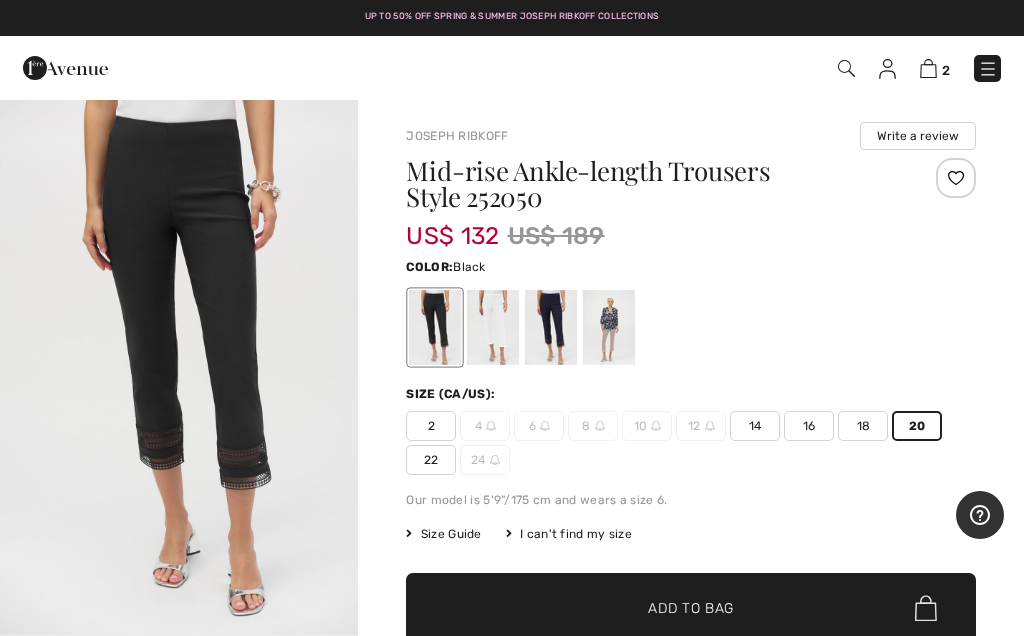 click on "Add to Bag" at bounding box center [691, 608] 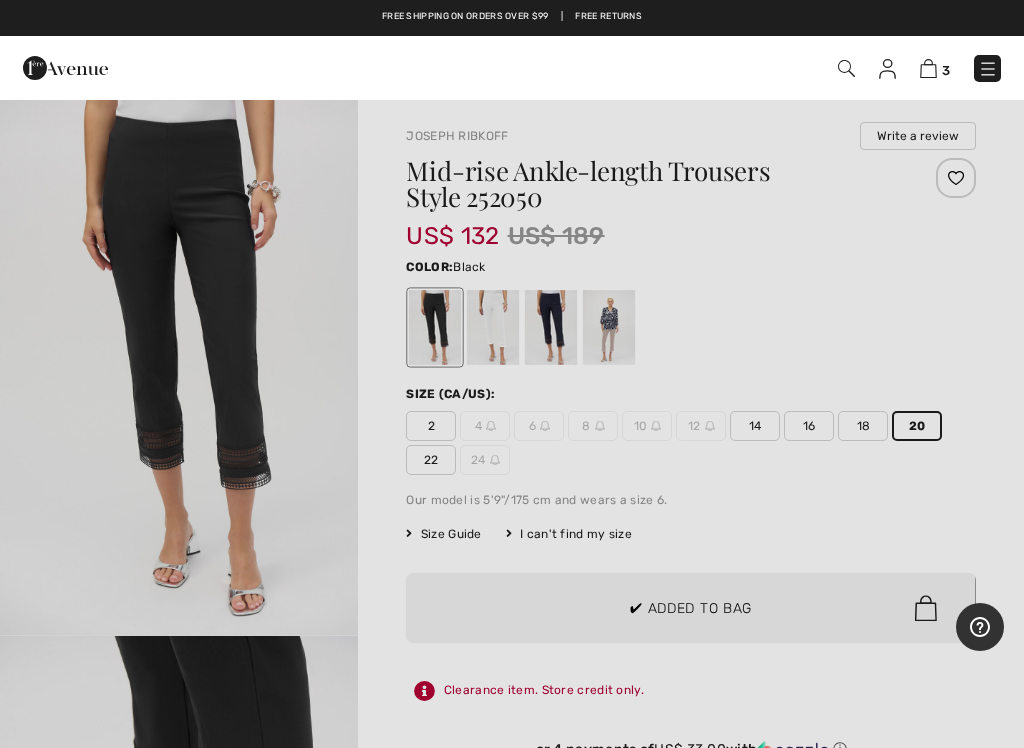 click at bounding box center [512, 374] 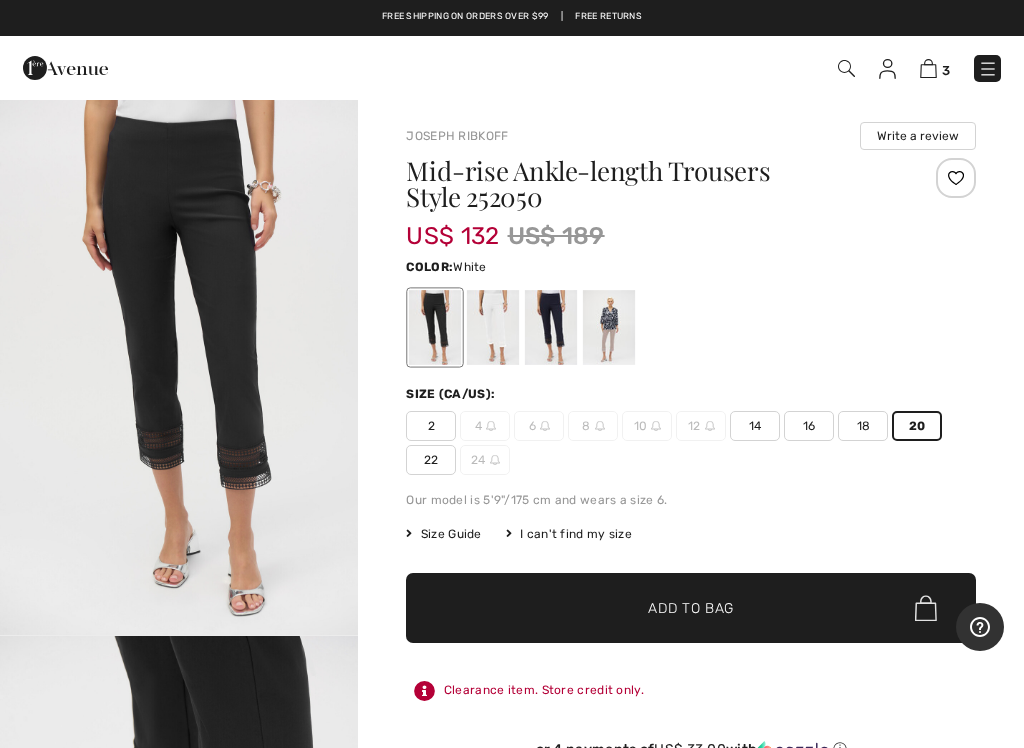 click at bounding box center (493, 327) 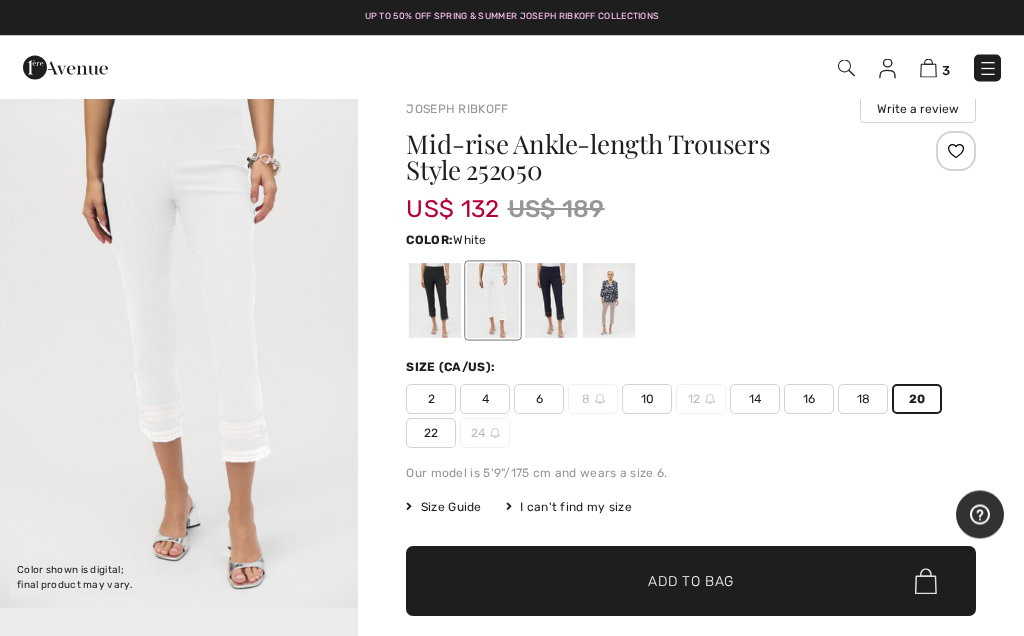 scroll, scrollTop: 0, scrollLeft: 0, axis: both 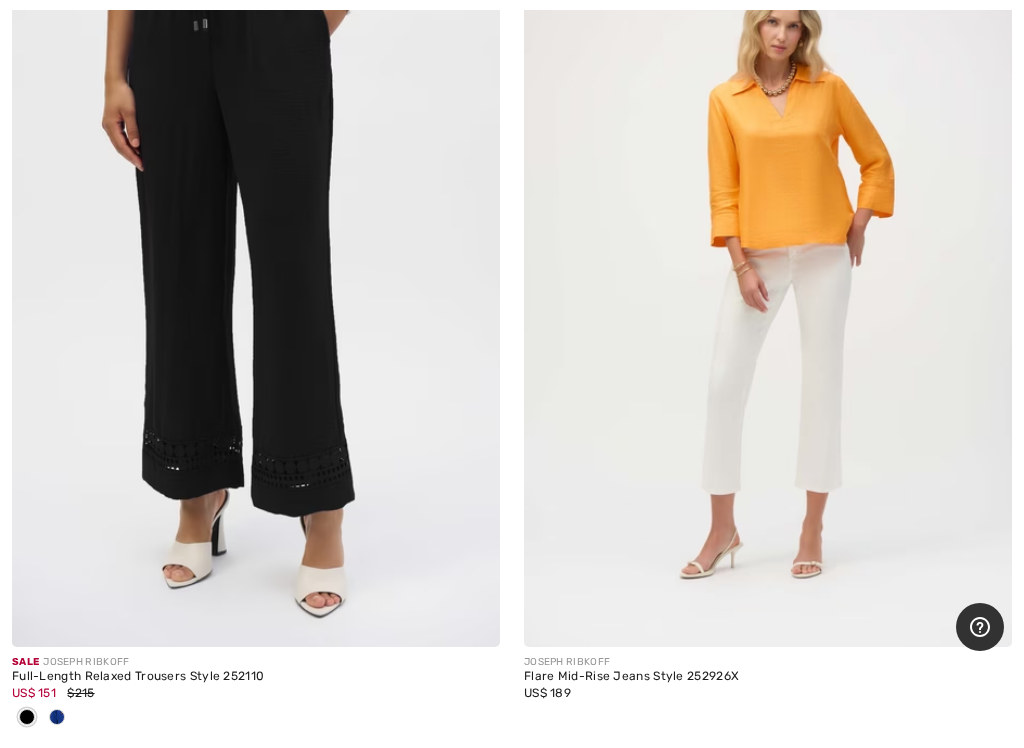 click at bounding box center [768, 281] 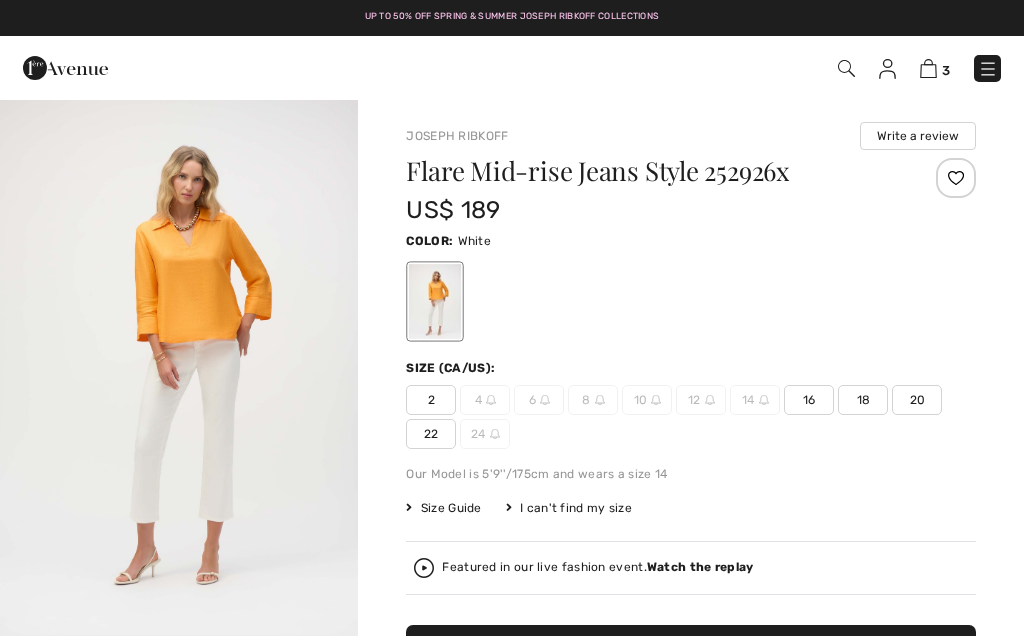 scroll, scrollTop: 0, scrollLeft: 0, axis: both 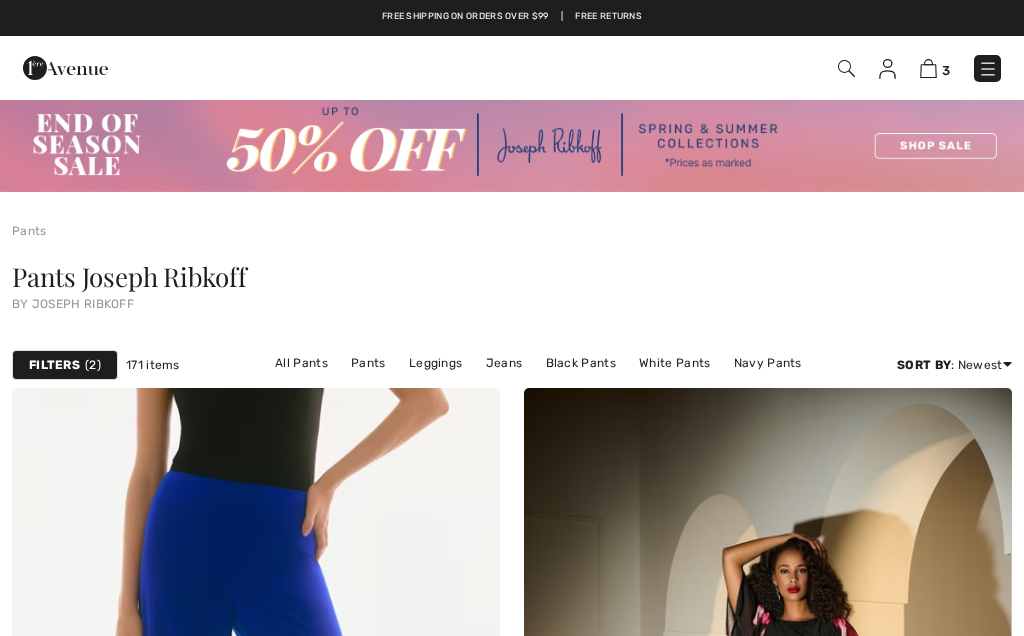 checkbox on "true" 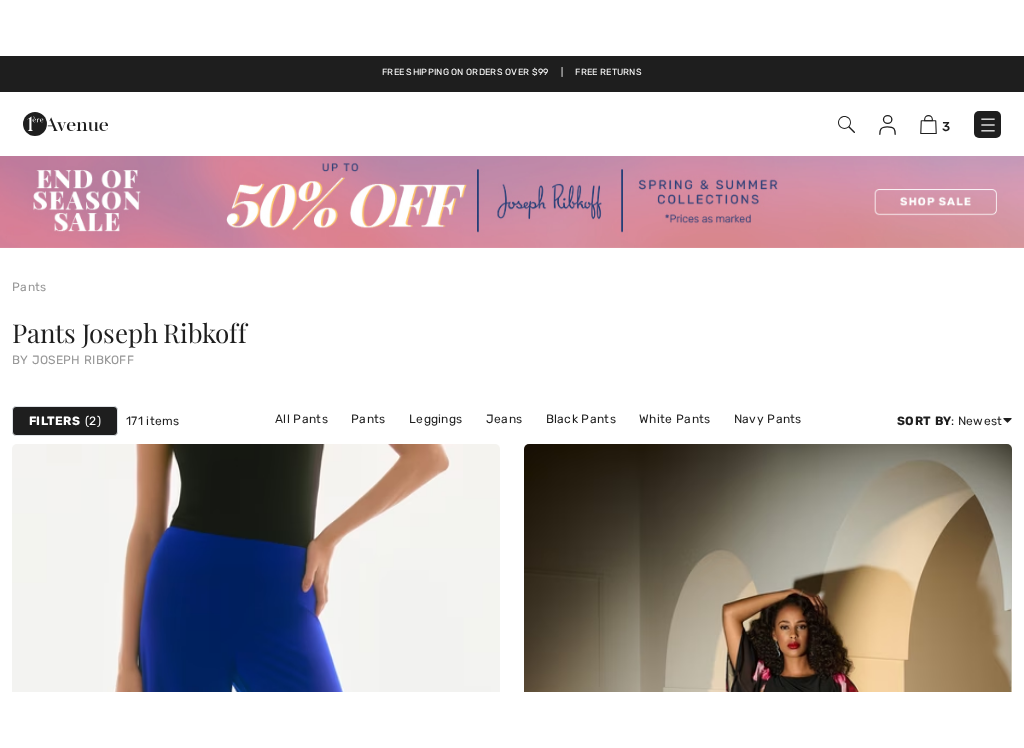 scroll, scrollTop: 15128, scrollLeft: 0, axis: vertical 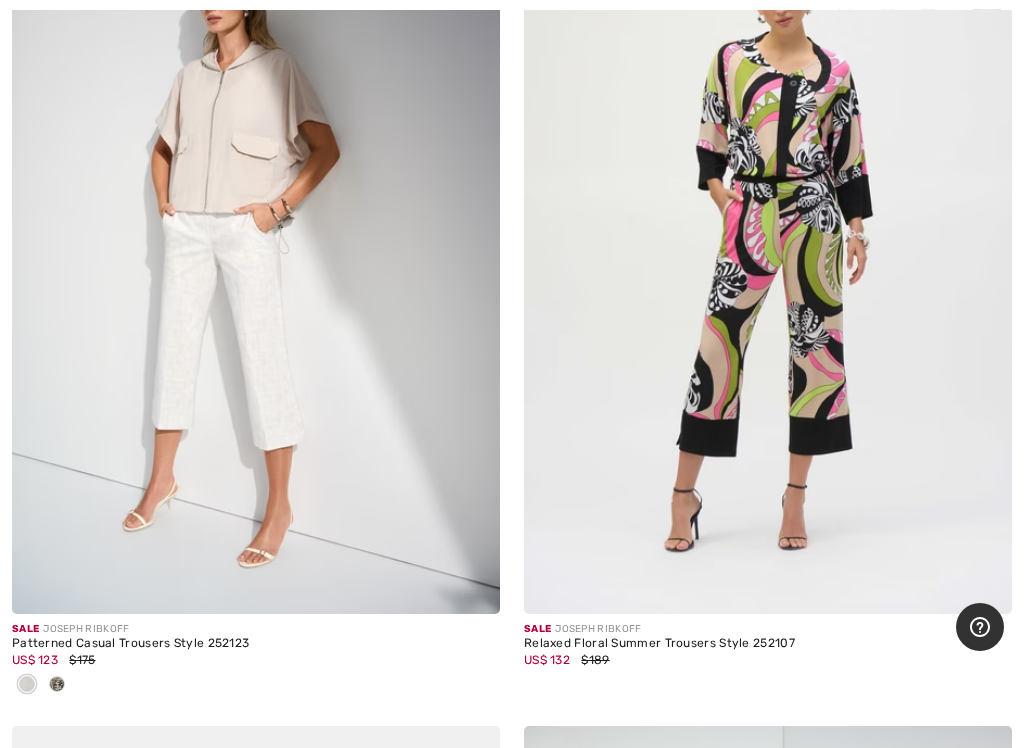 click at bounding box center (57, 684) 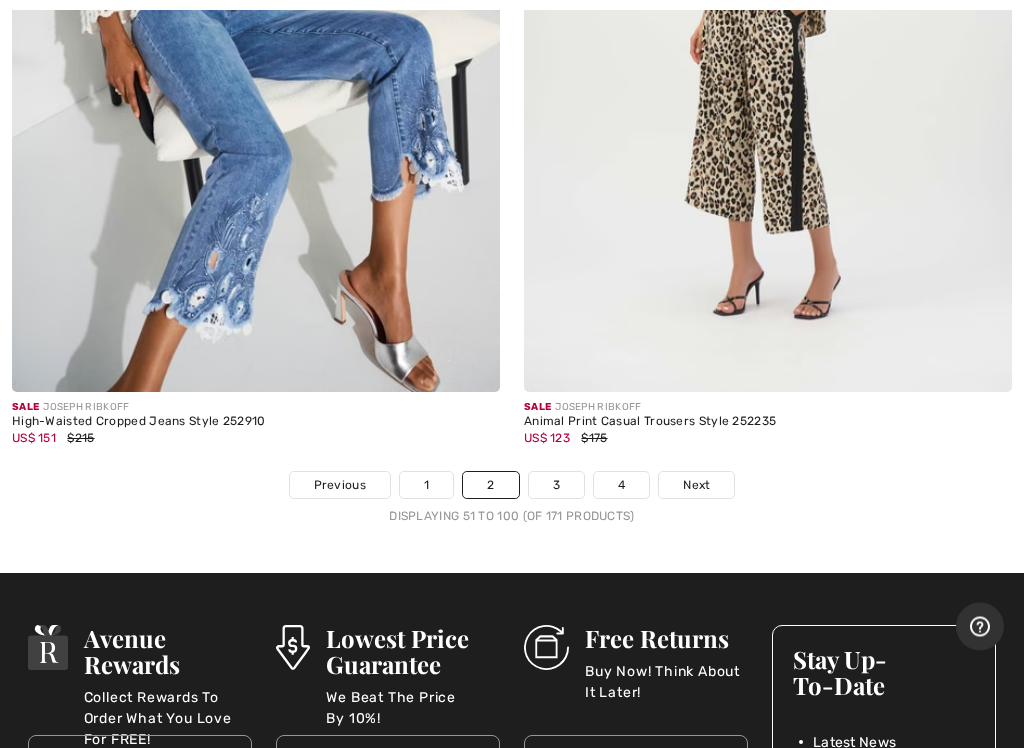 scroll, scrollTop: 21345, scrollLeft: 0, axis: vertical 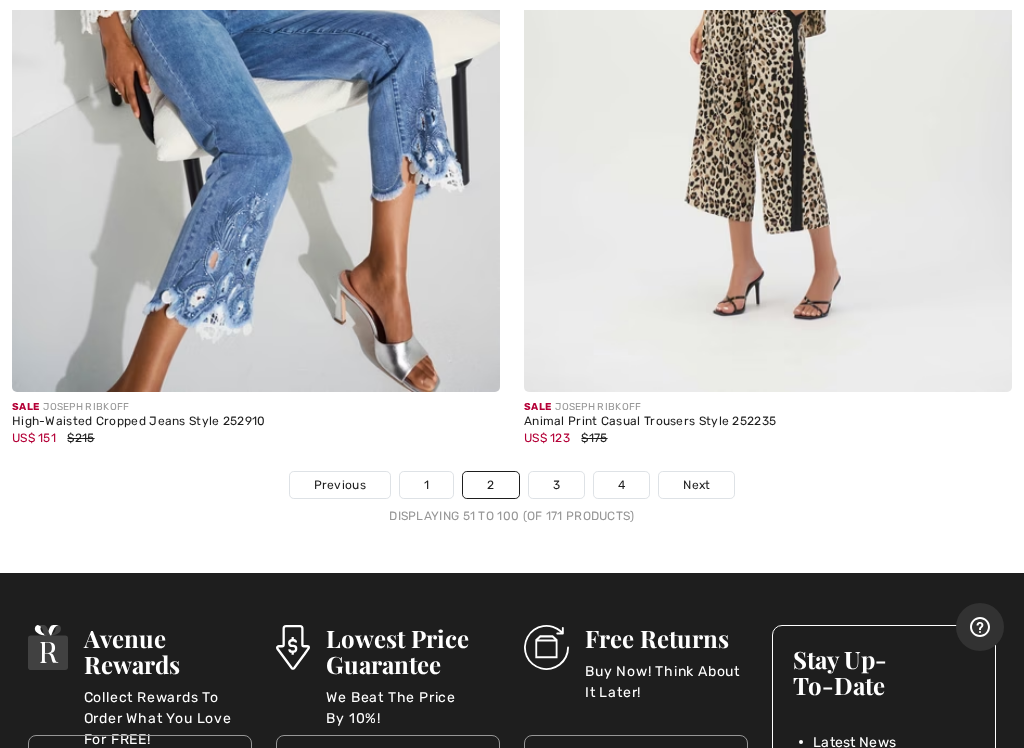 click on "3" at bounding box center (556, 485) 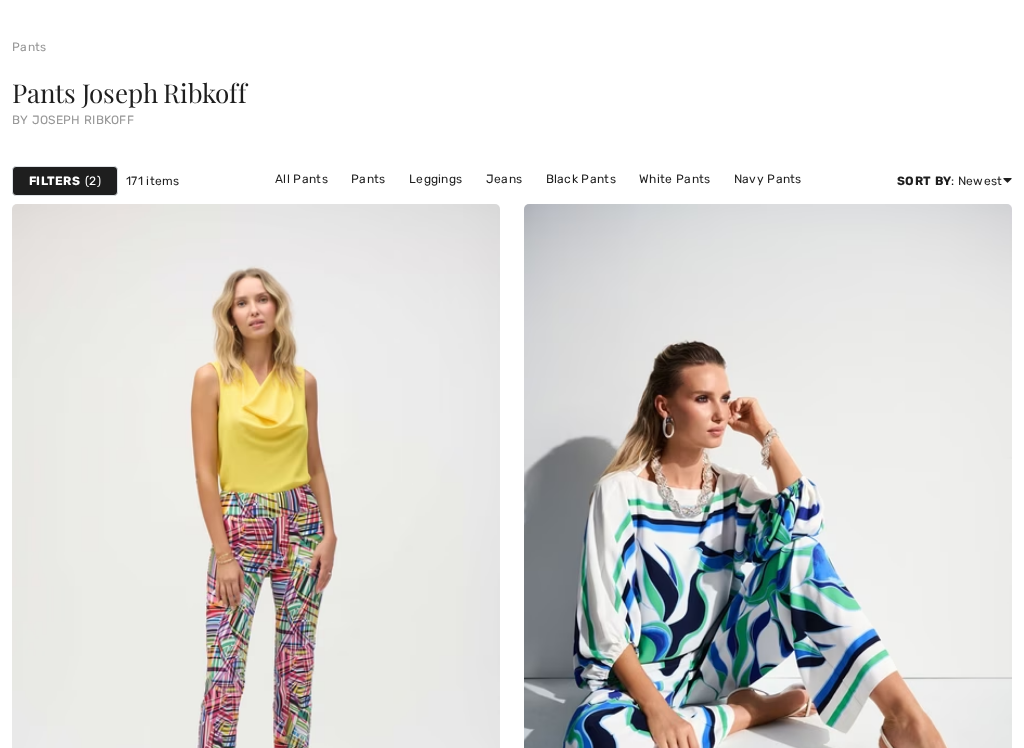 scroll, scrollTop: 340, scrollLeft: 0, axis: vertical 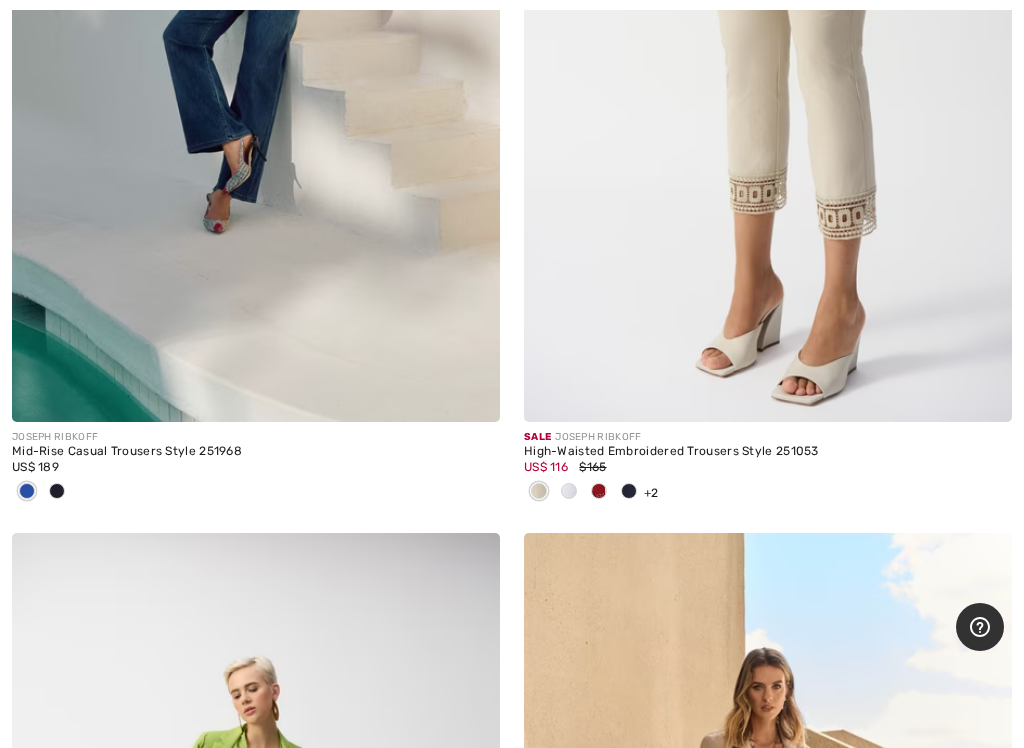 click at bounding box center [599, 492] 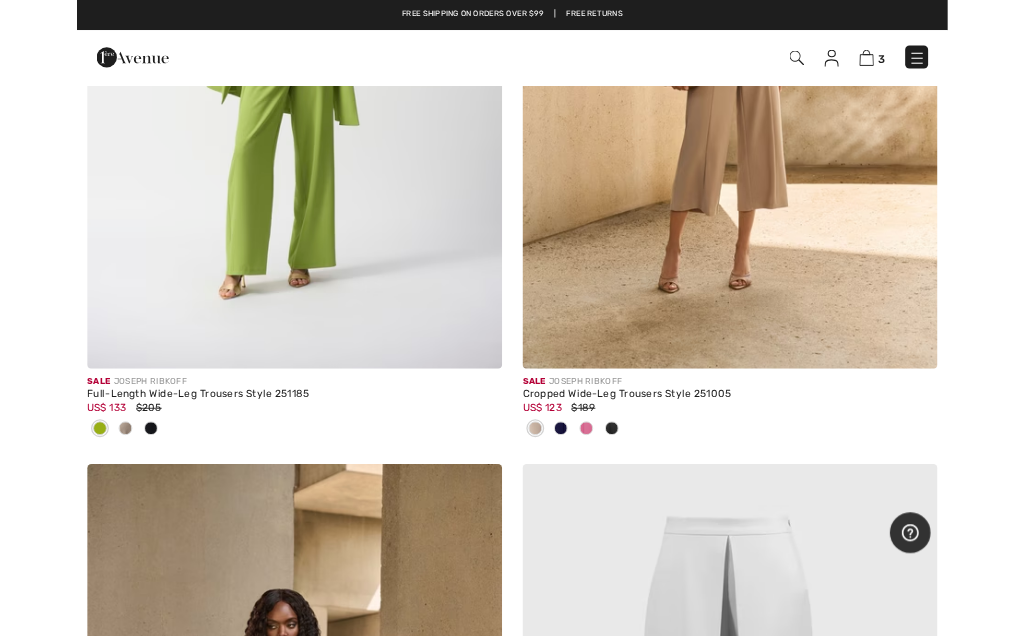 scroll, scrollTop: 2373, scrollLeft: 0, axis: vertical 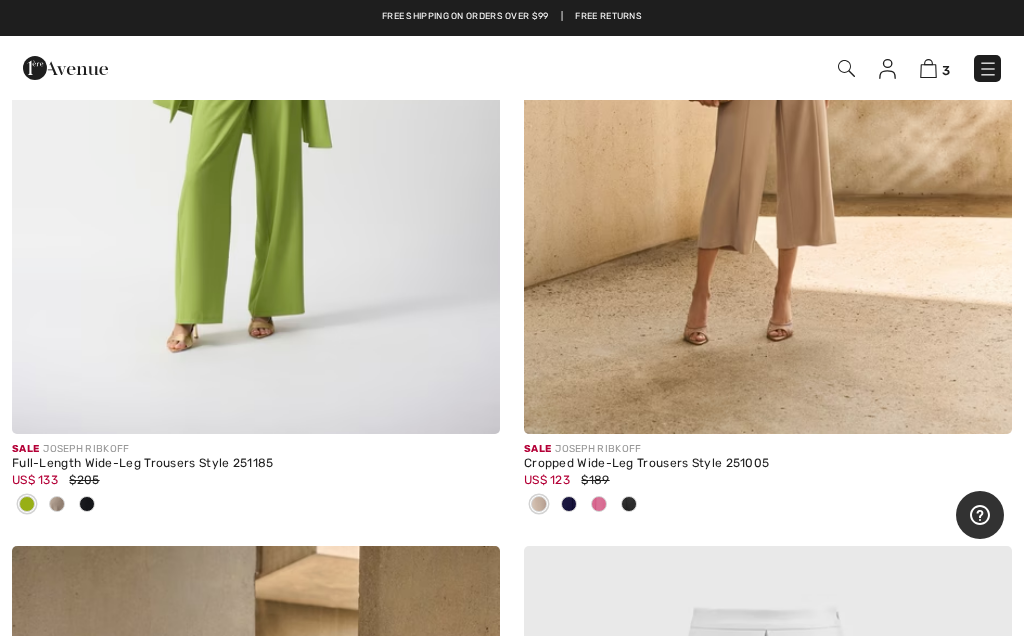 click at bounding box center (599, 505) 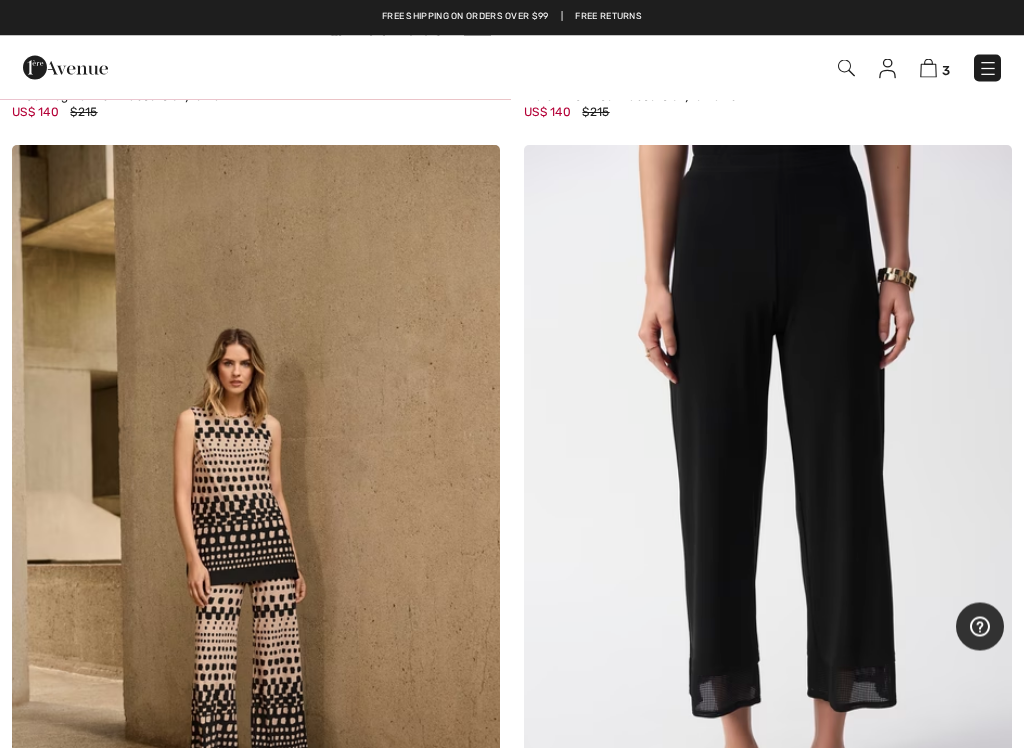 scroll, scrollTop: 6278, scrollLeft: 0, axis: vertical 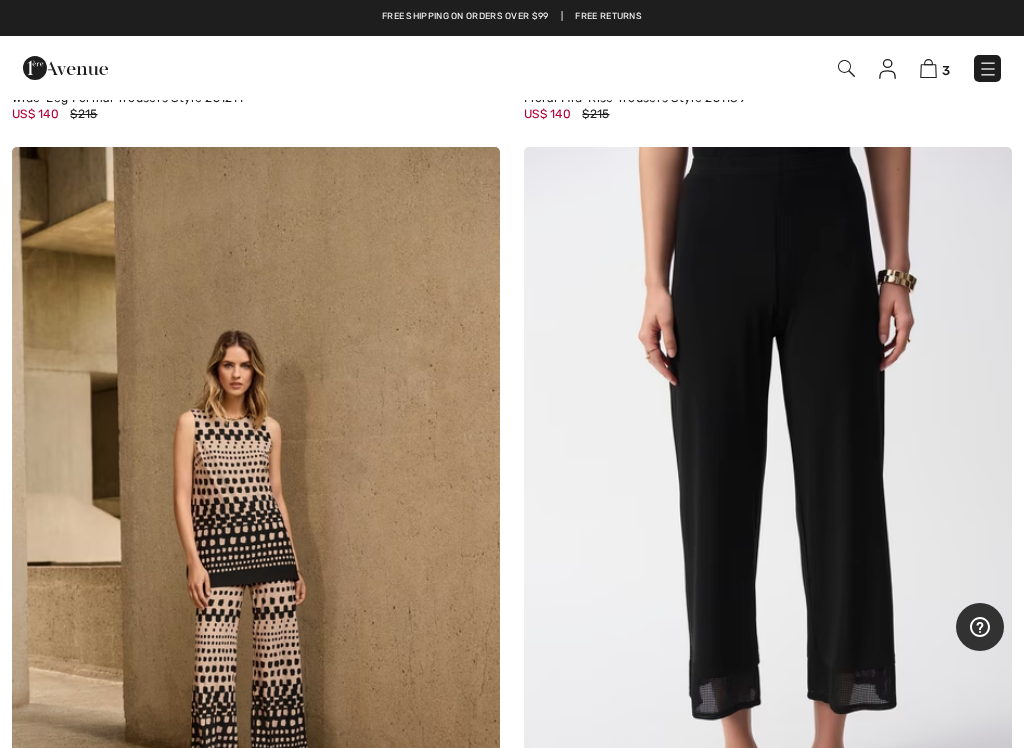 click at bounding box center [768, 513] 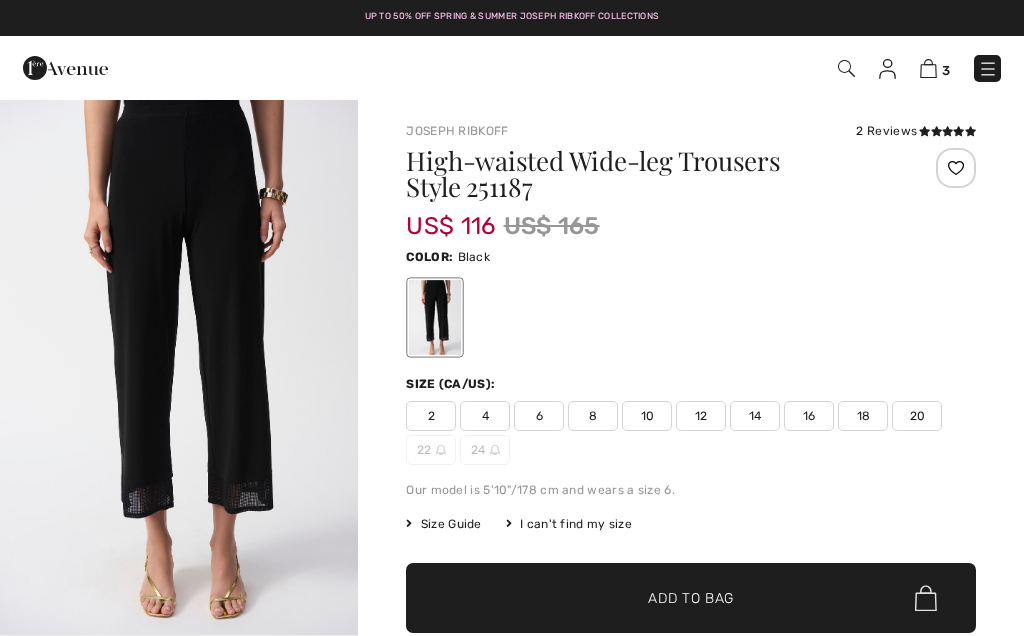 checkbox on "true" 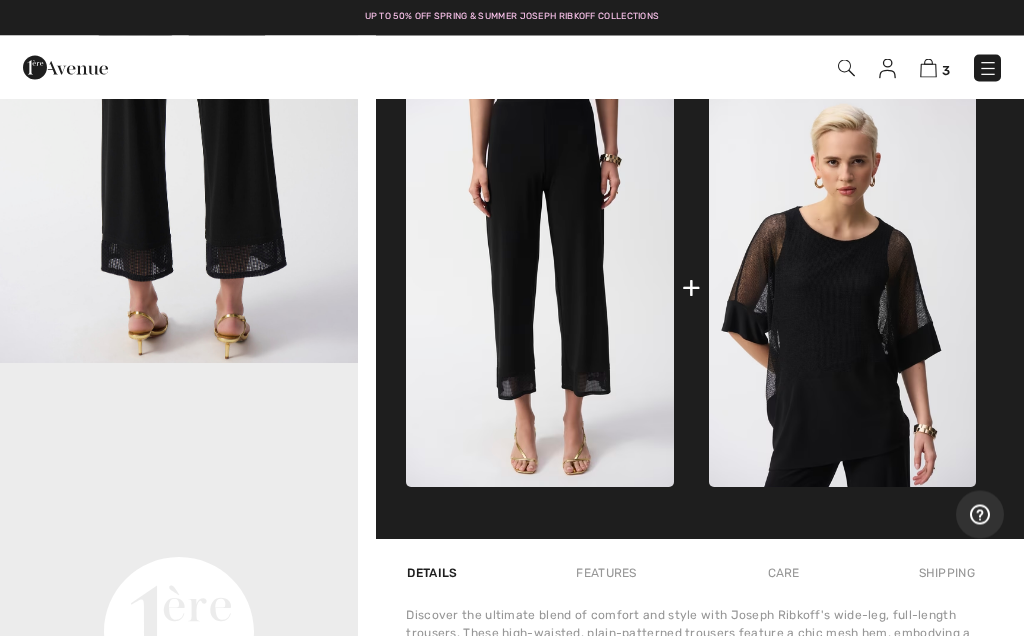 scroll, scrollTop: 785, scrollLeft: 0, axis: vertical 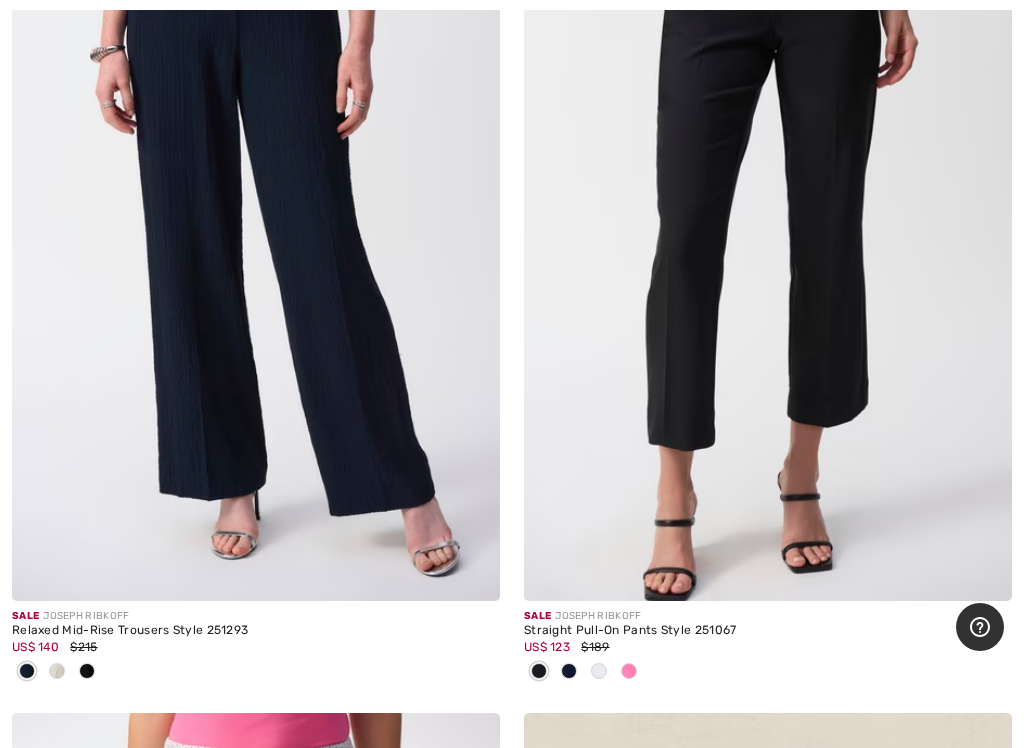 click at bounding box center (629, 671) 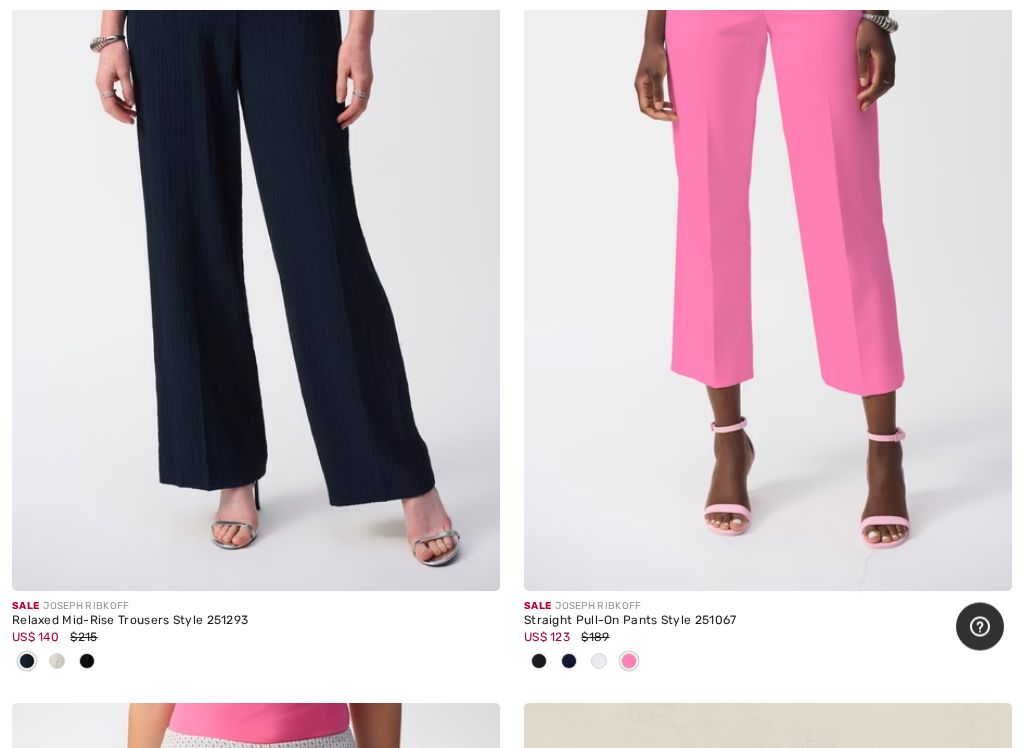 scroll, scrollTop: 10936, scrollLeft: 0, axis: vertical 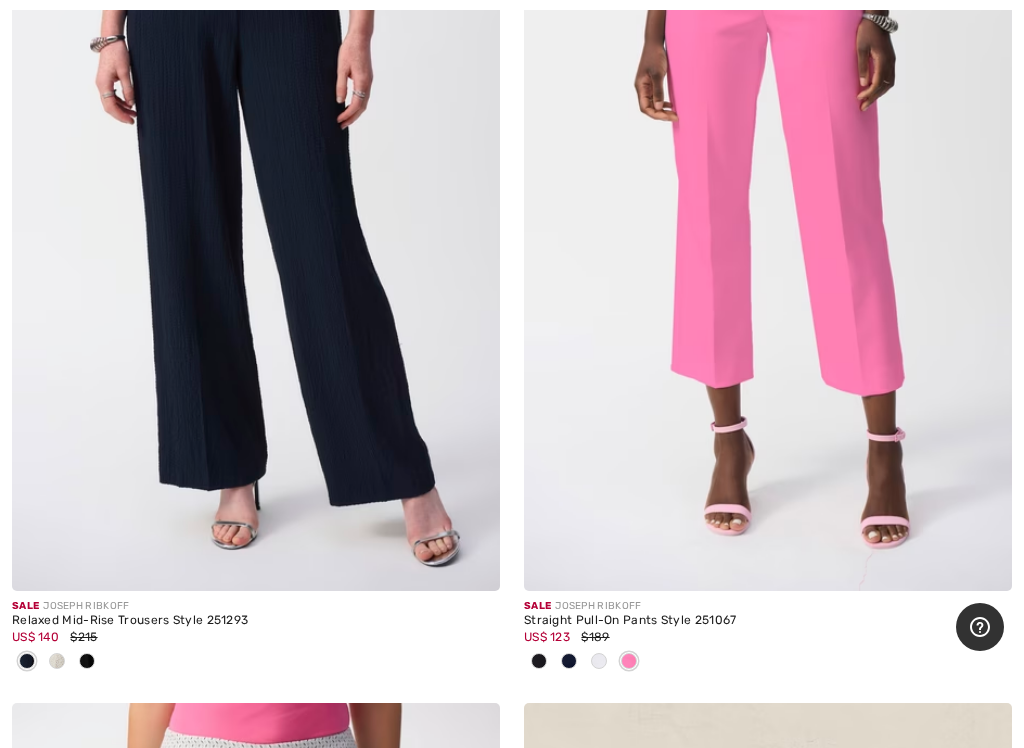 click at bounding box center [599, 661] 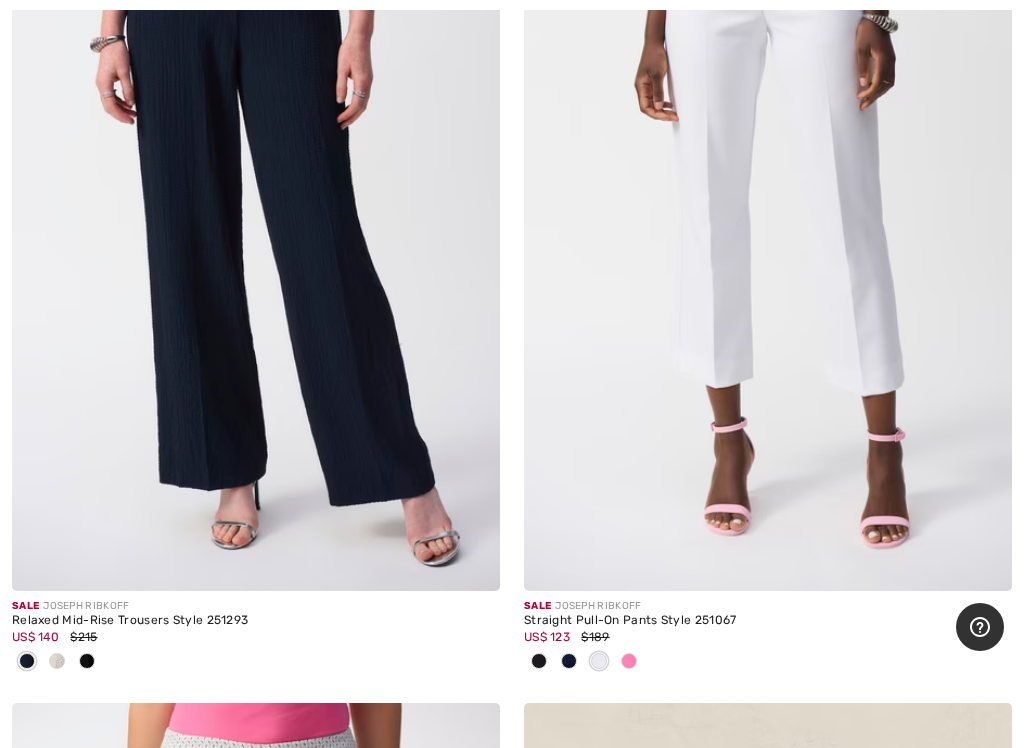click at bounding box center [569, 661] 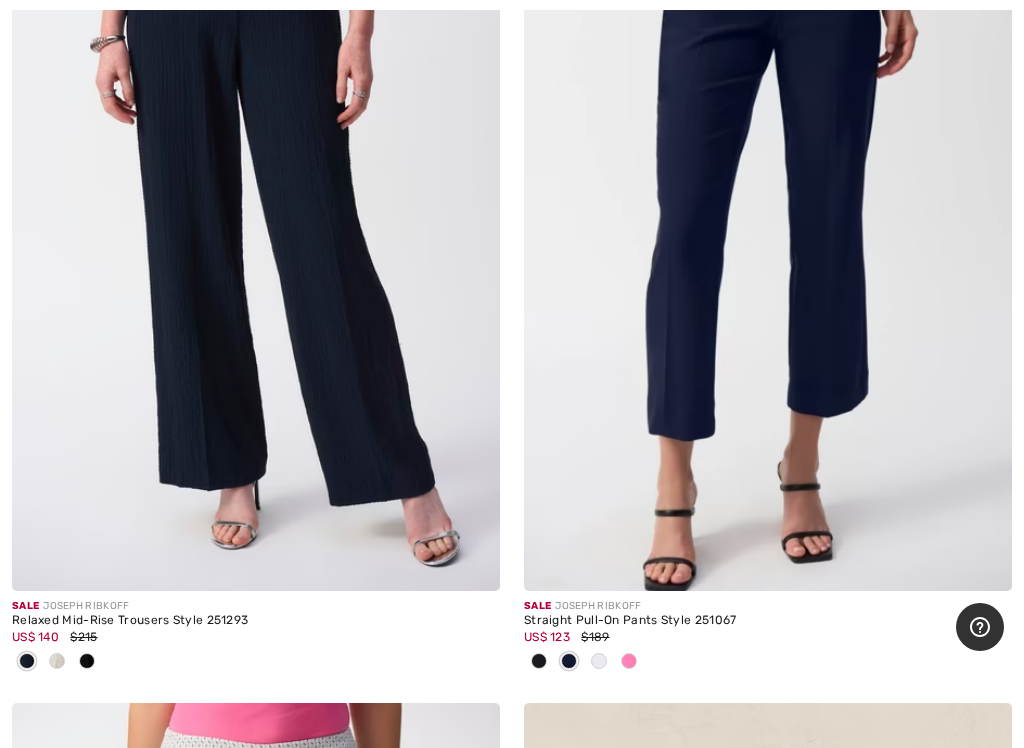 click at bounding box center [539, 661] 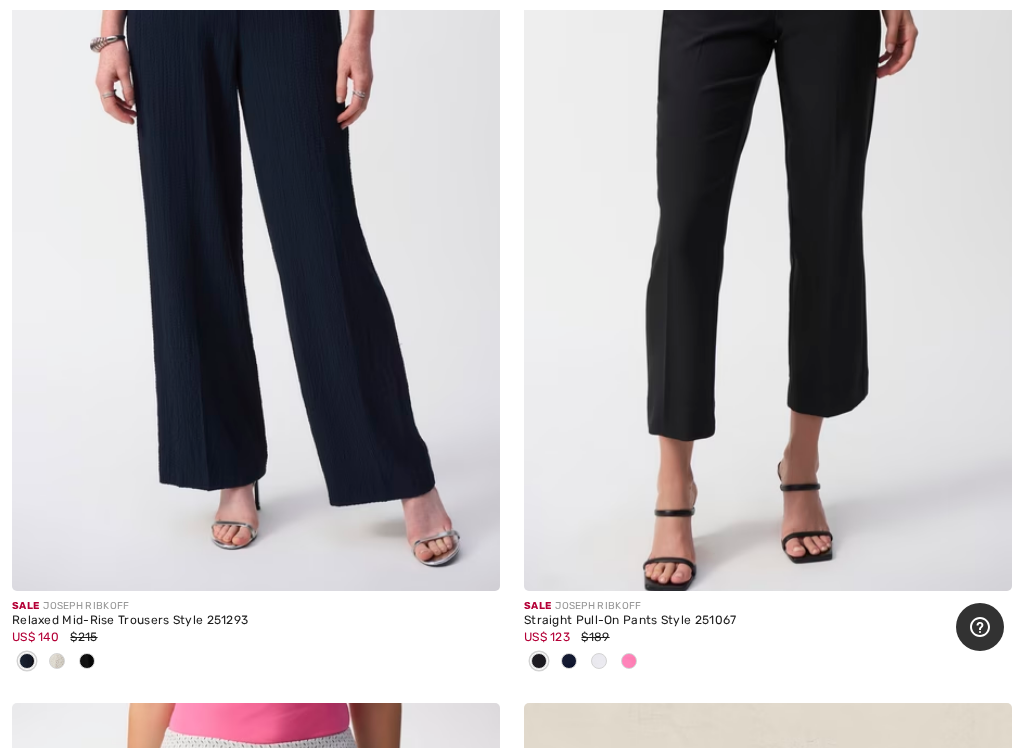 click at bounding box center (768, 225) 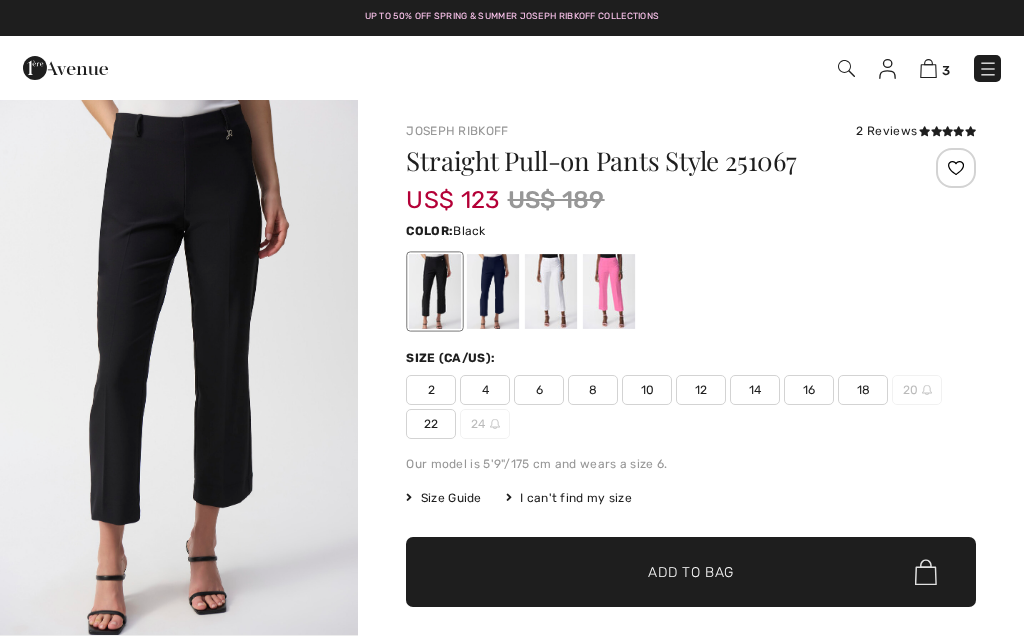 scroll, scrollTop: 0, scrollLeft: 0, axis: both 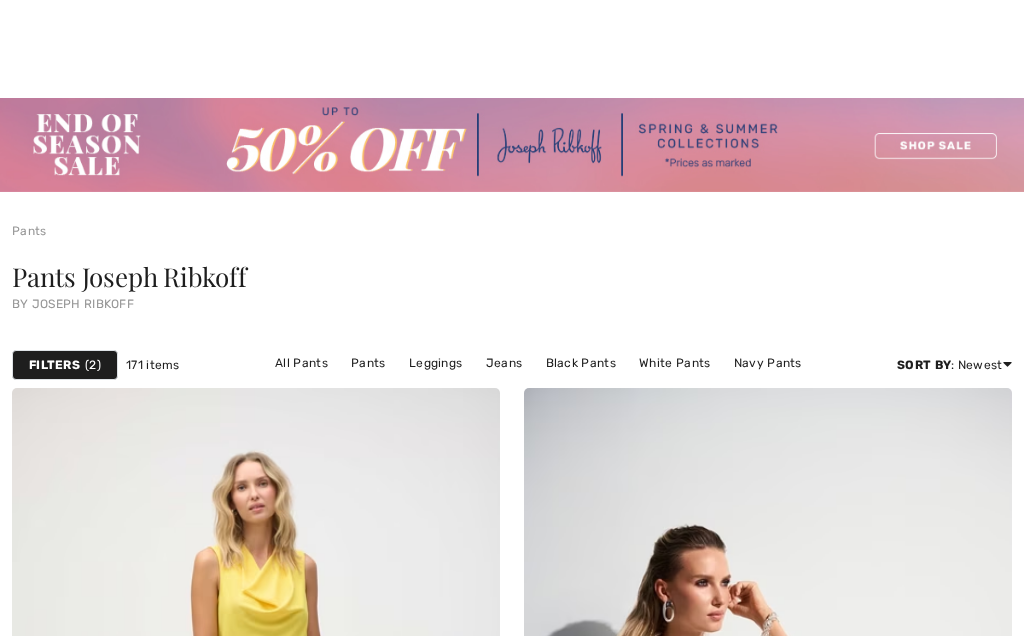 checkbox on "true" 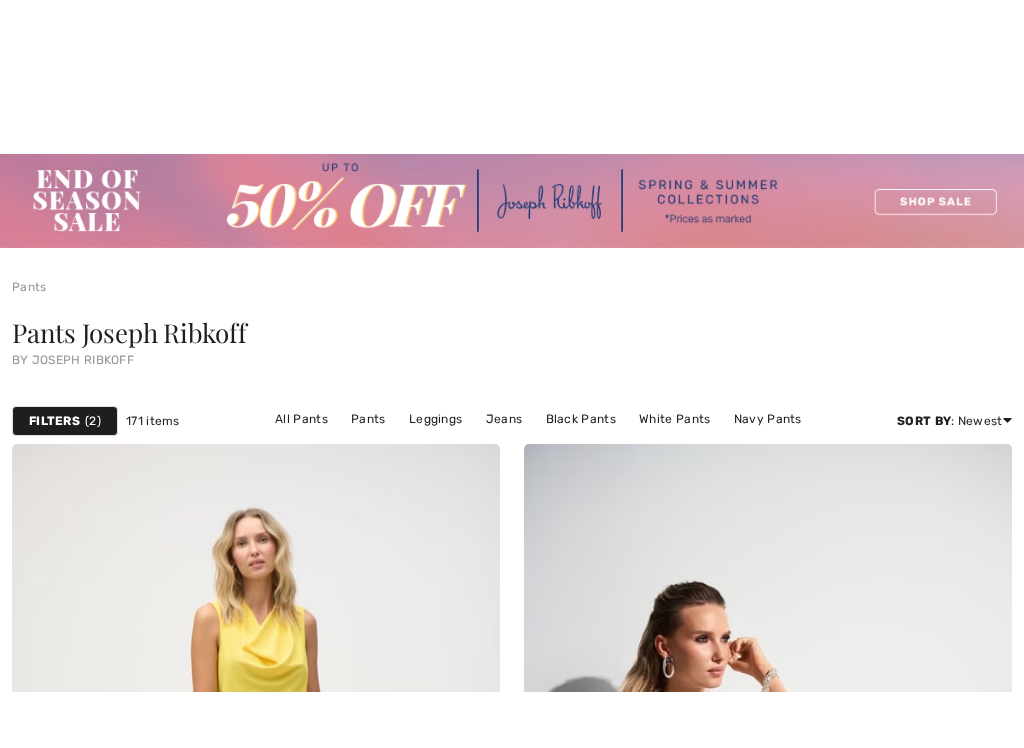 scroll, scrollTop: 11314, scrollLeft: 0, axis: vertical 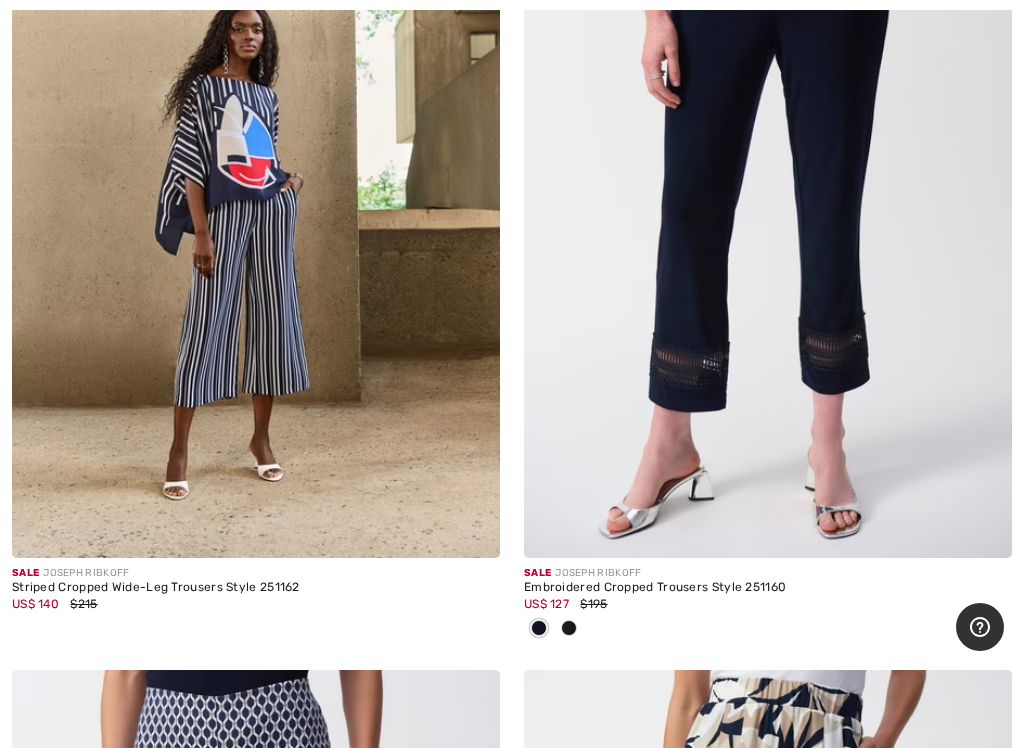 click at bounding box center [569, 628] 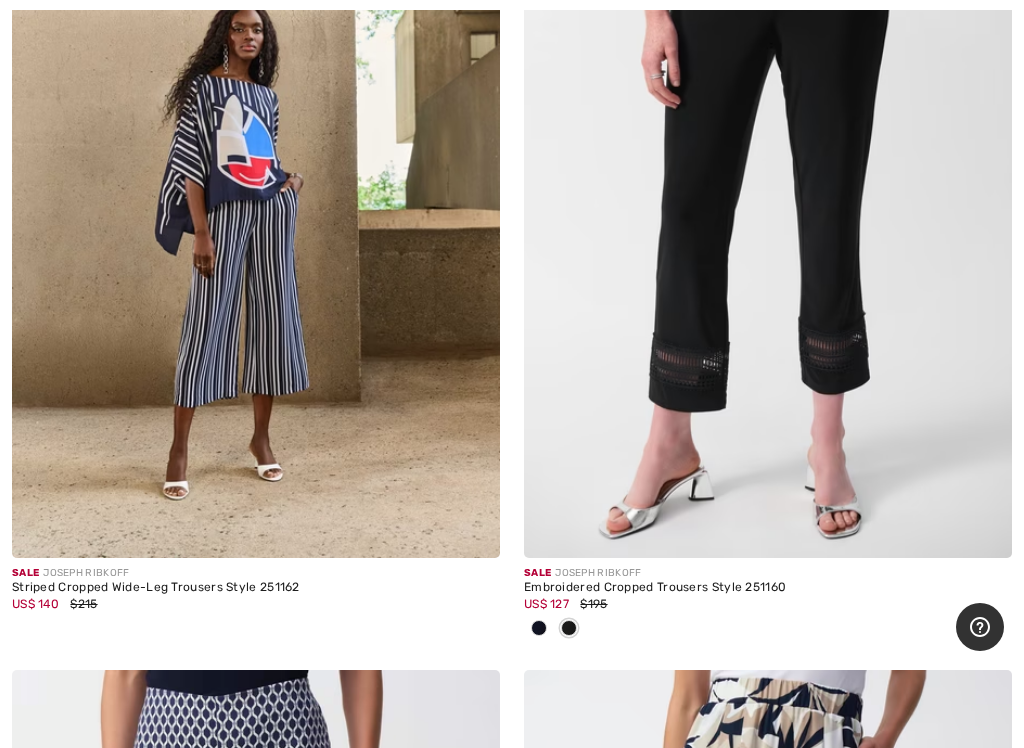 click at bounding box center [539, 628] 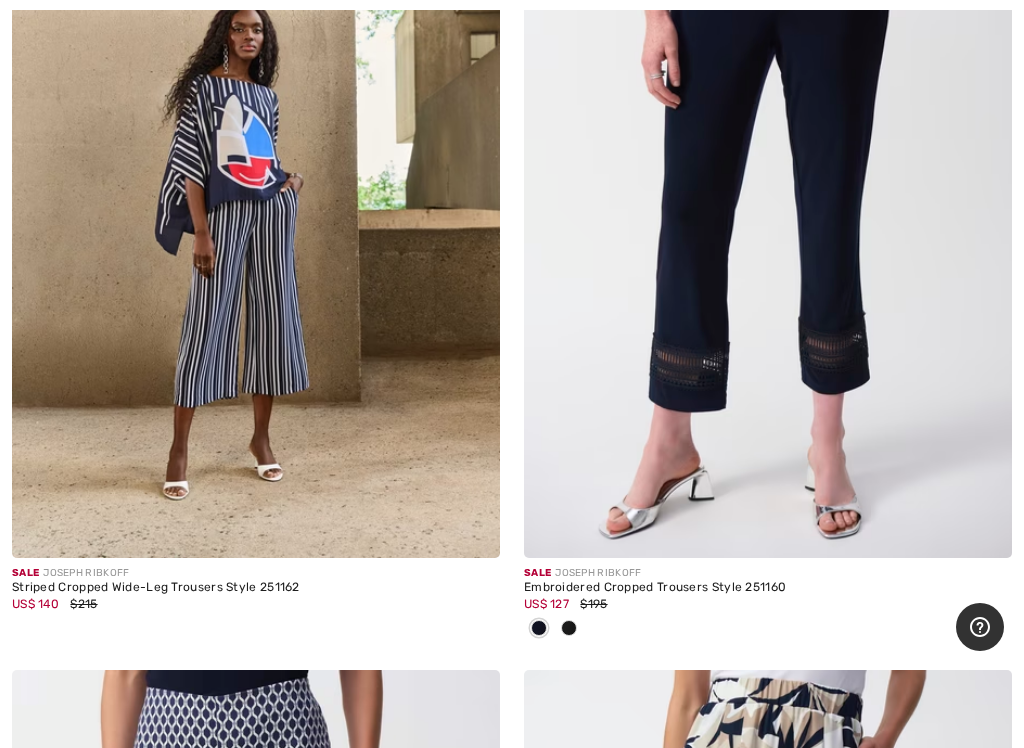 click at bounding box center [539, 628] 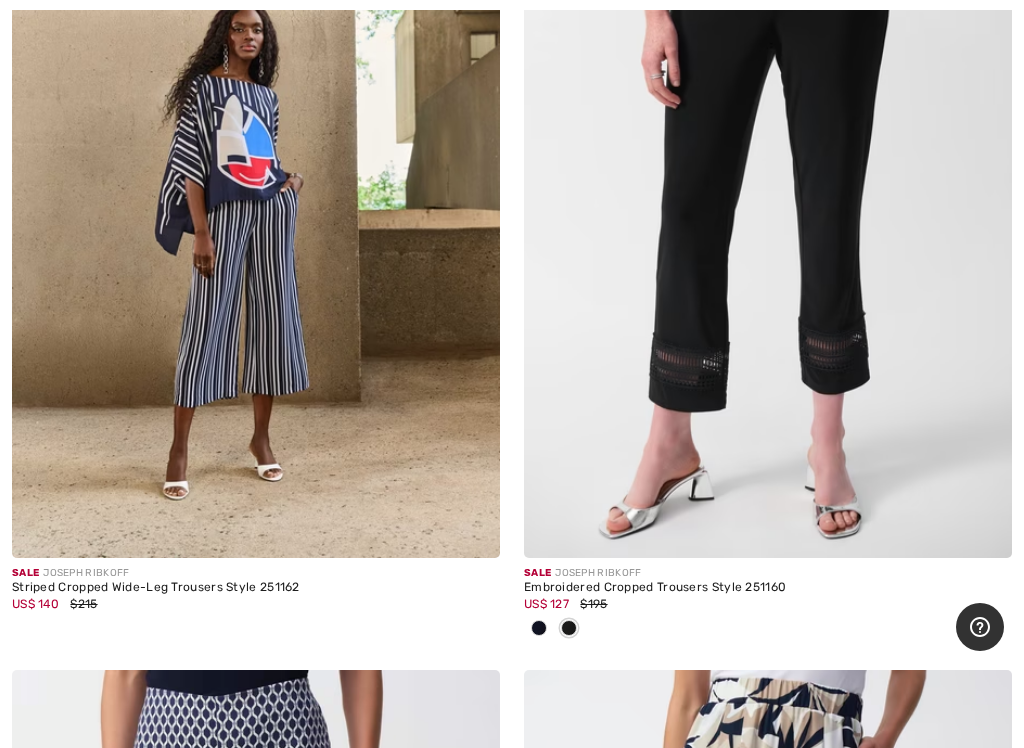click at bounding box center (539, 628) 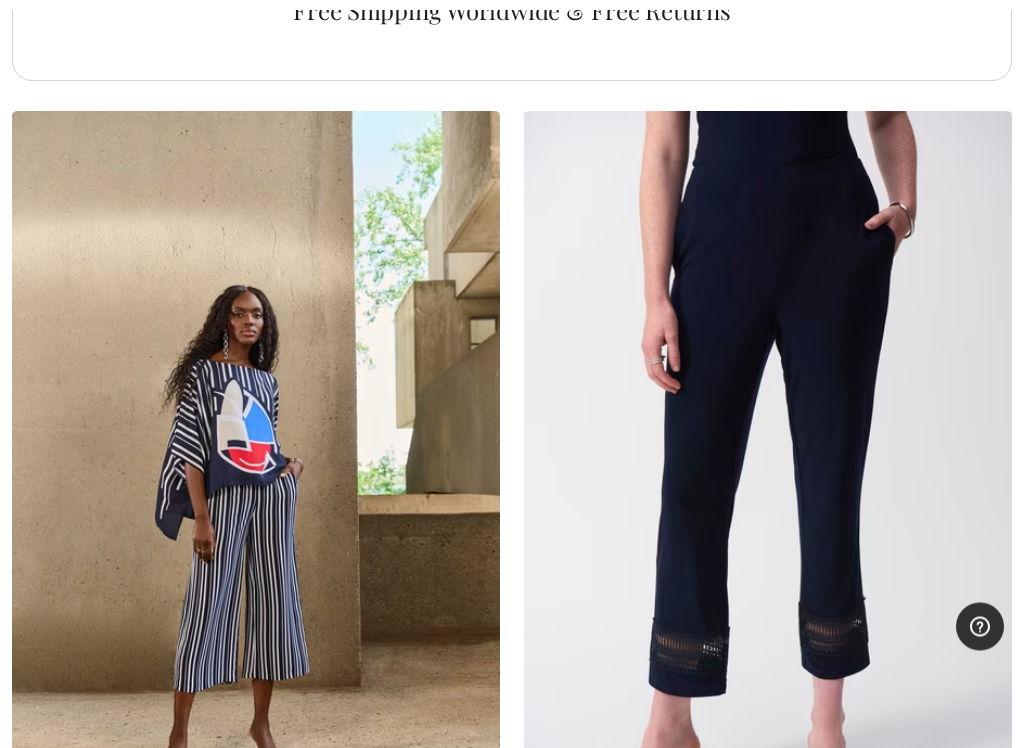 scroll, scrollTop: 15792, scrollLeft: 0, axis: vertical 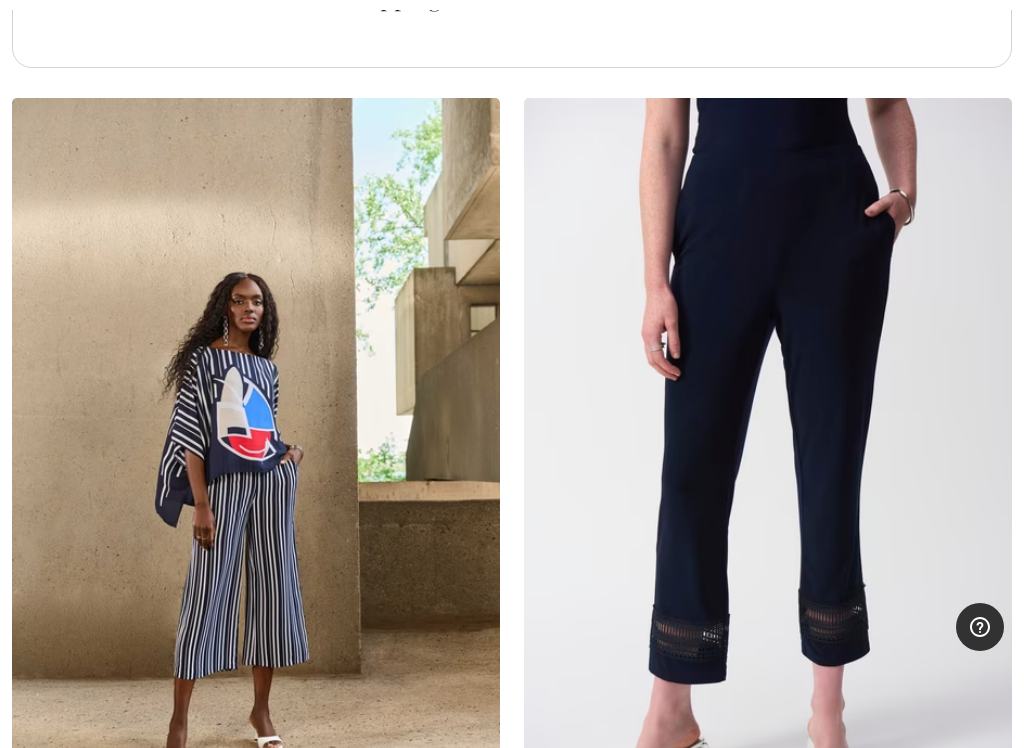 click at bounding box center (768, 464) 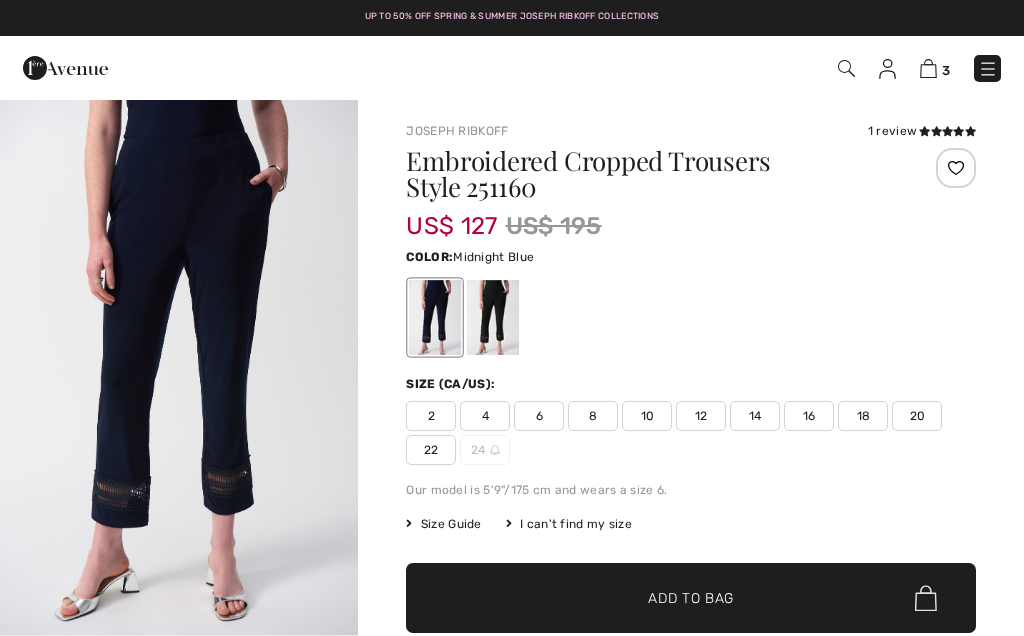 scroll, scrollTop: 0, scrollLeft: 0, axis: both 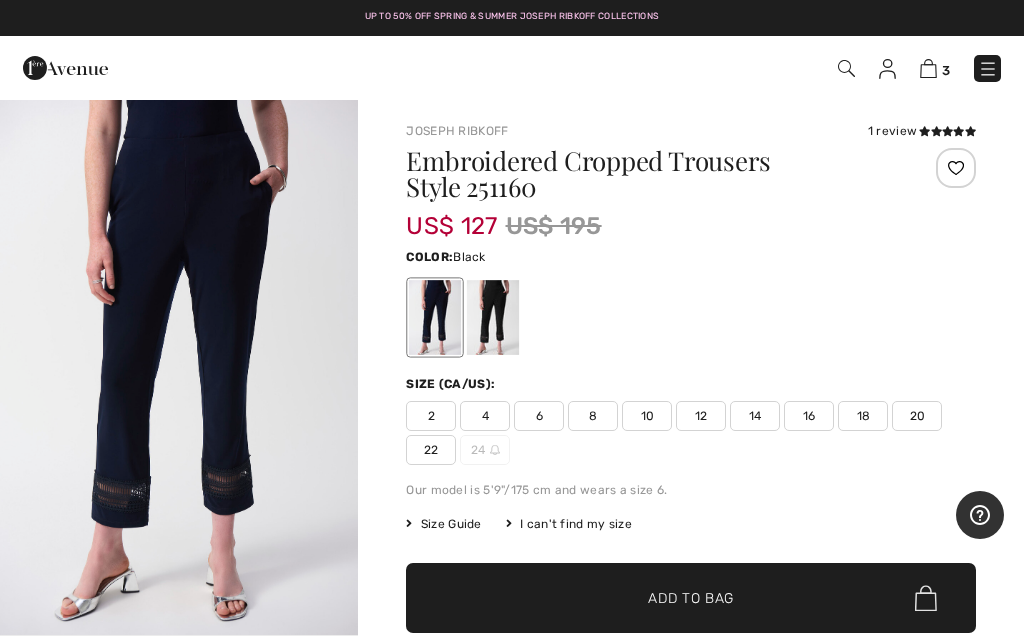 click at bounding box center (493, 317) 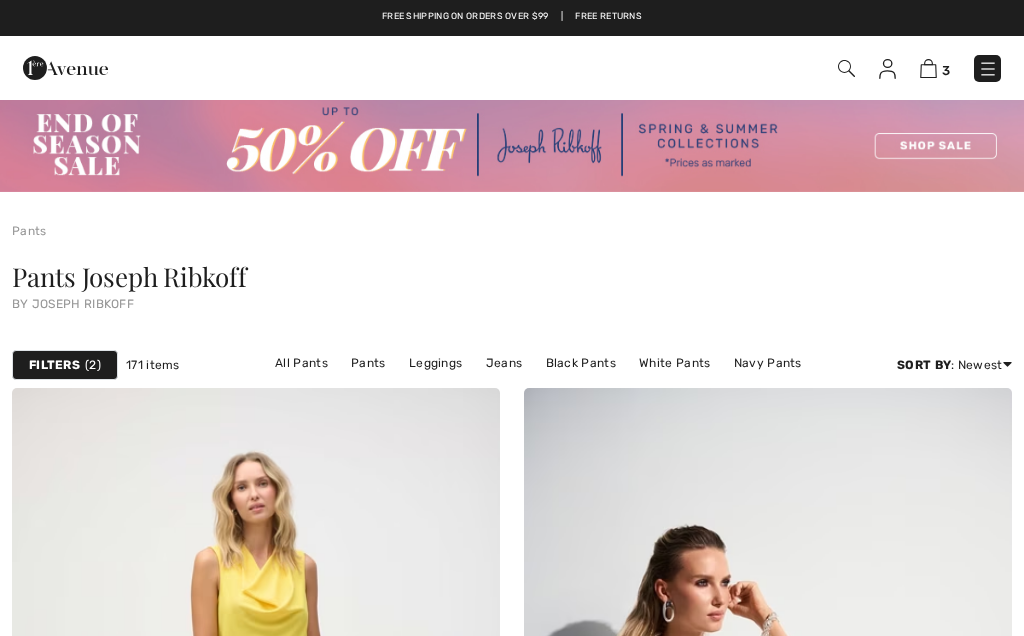 checkbox on "true" 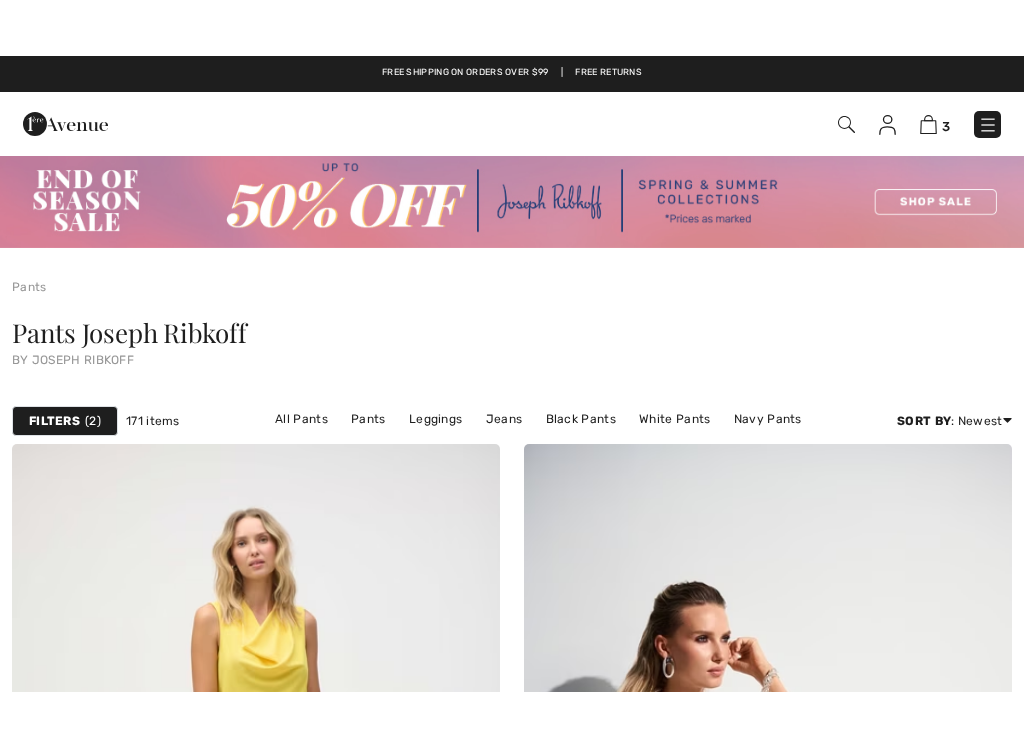 scroll, scrollTop: 15902, scrollLeft: 0, axis: vertical 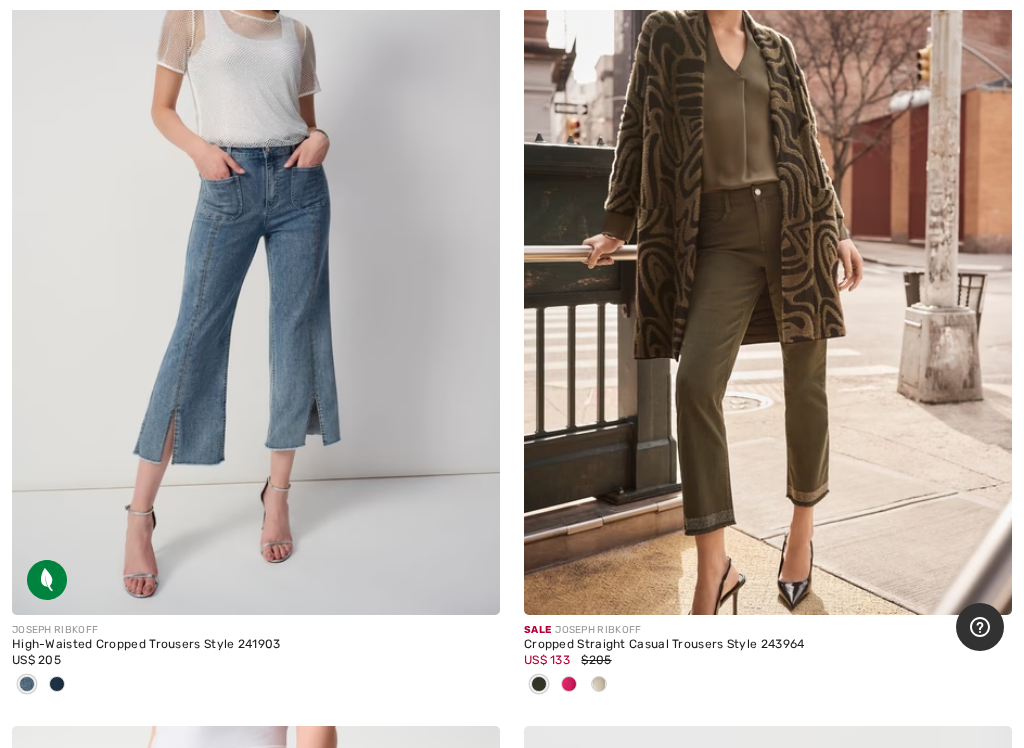 click at bounding box center (599, 684) 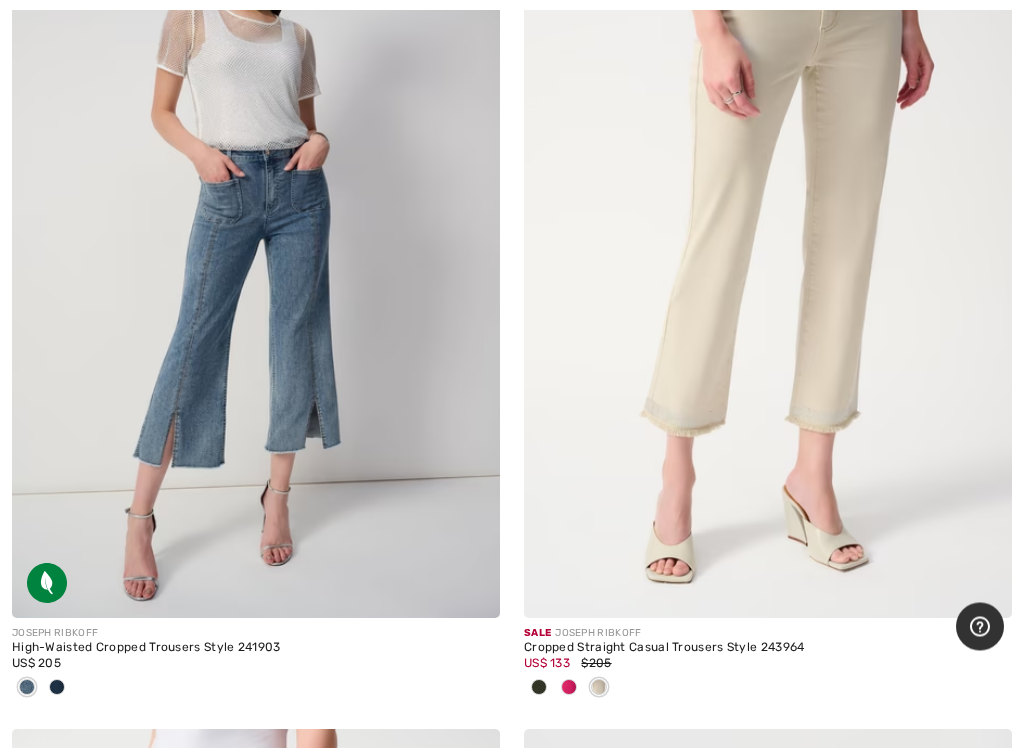 scroll, scrollTop: 18503, scrollLeft: 0, axis: vertical 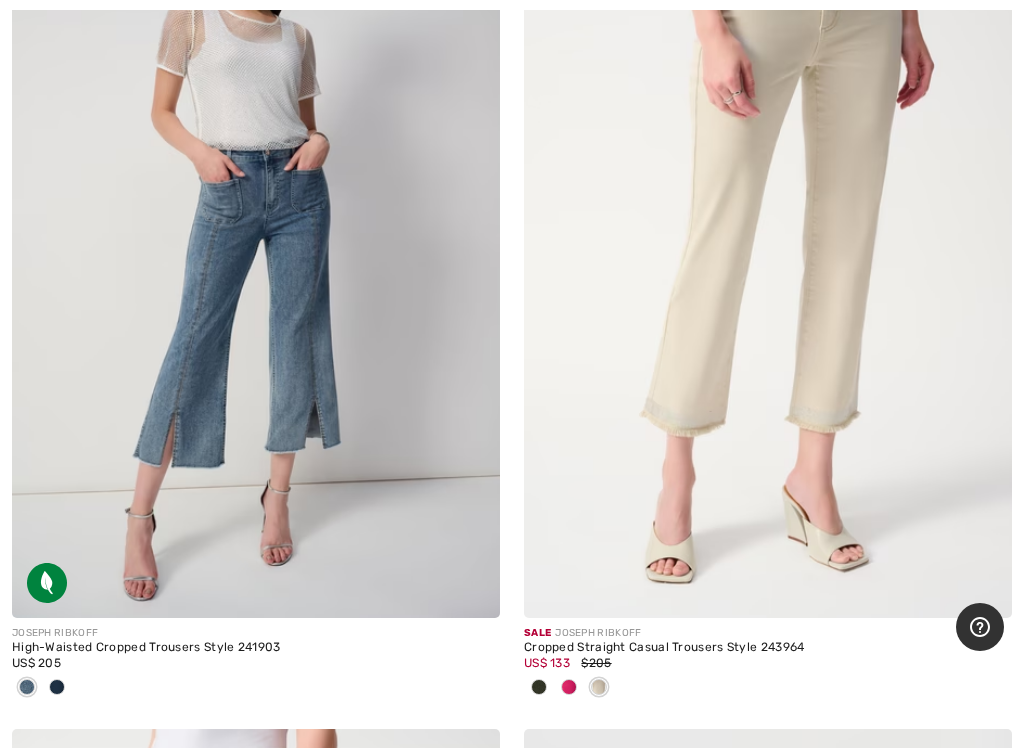 click at bounding box center (569, 687) 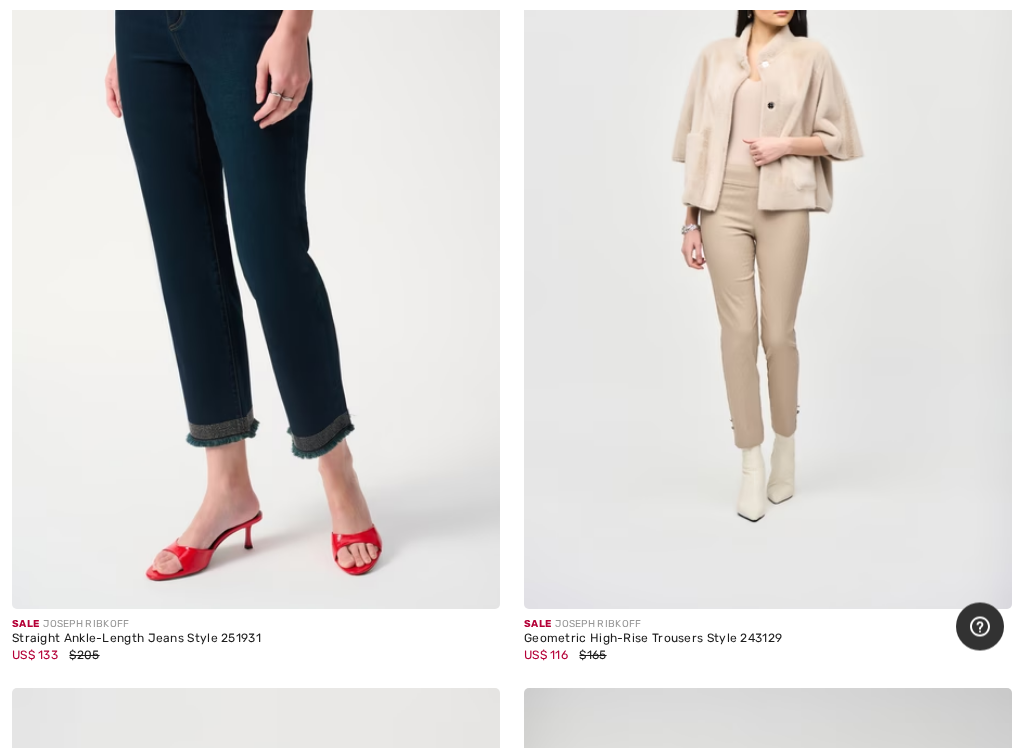 scroll, scrollTop: 19355, scrollLeft: 0, axis: vertical 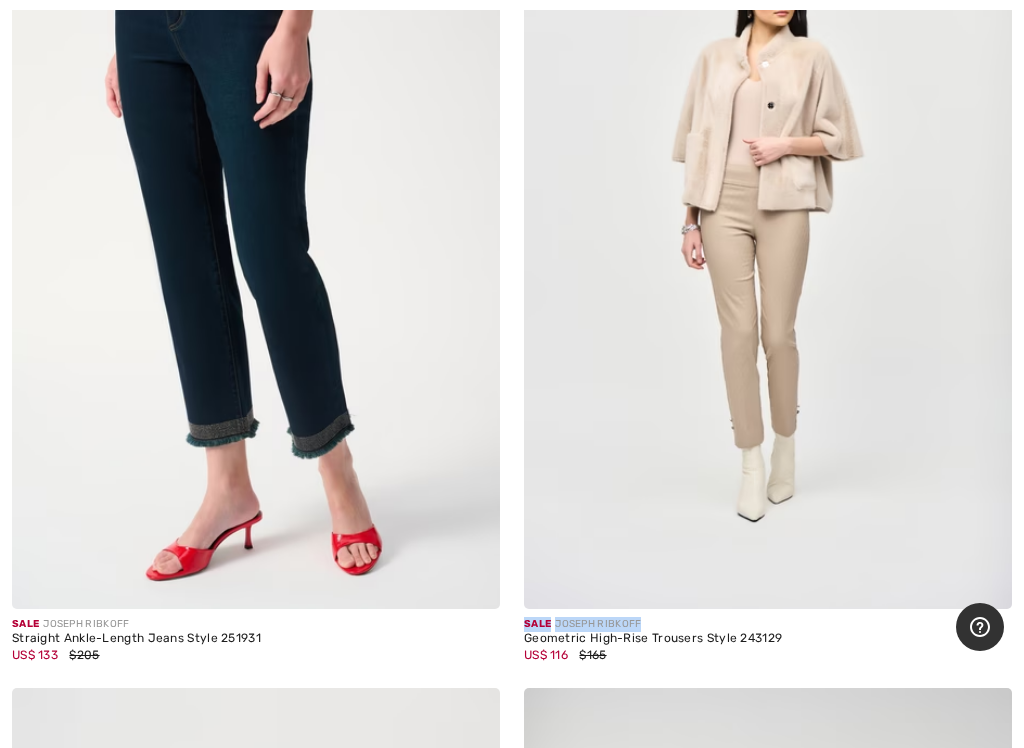 click on "US$ 133
$205" at bounding box center (256, 655) 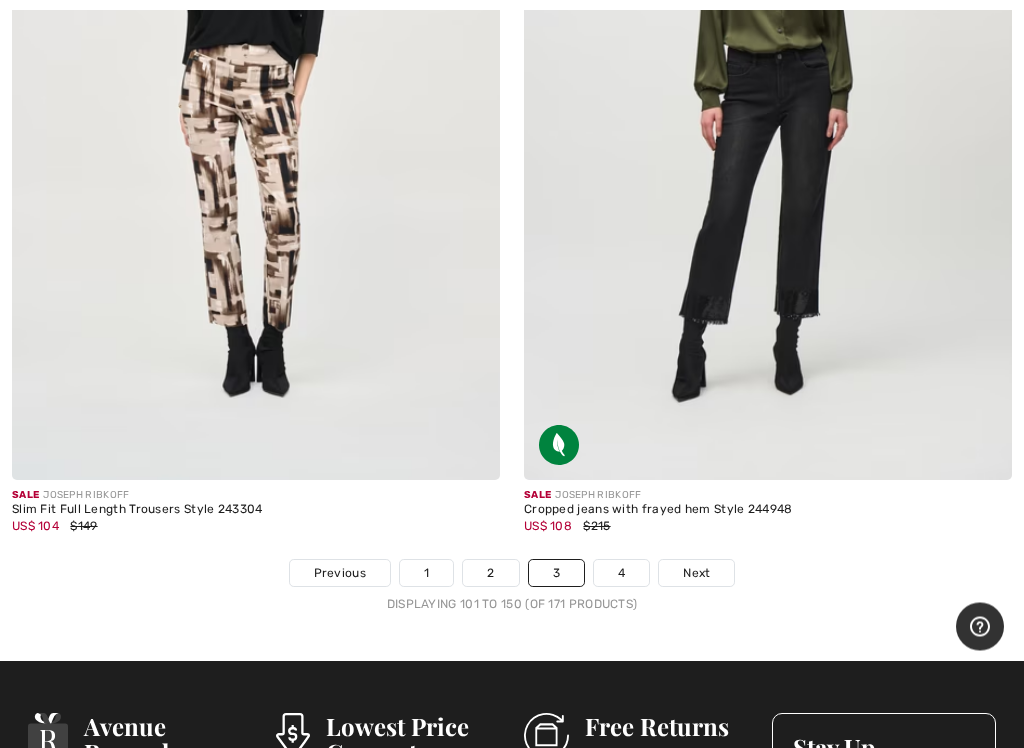 scroll, scrollTop: 21357, scrollLeft: 0, axis: vertical 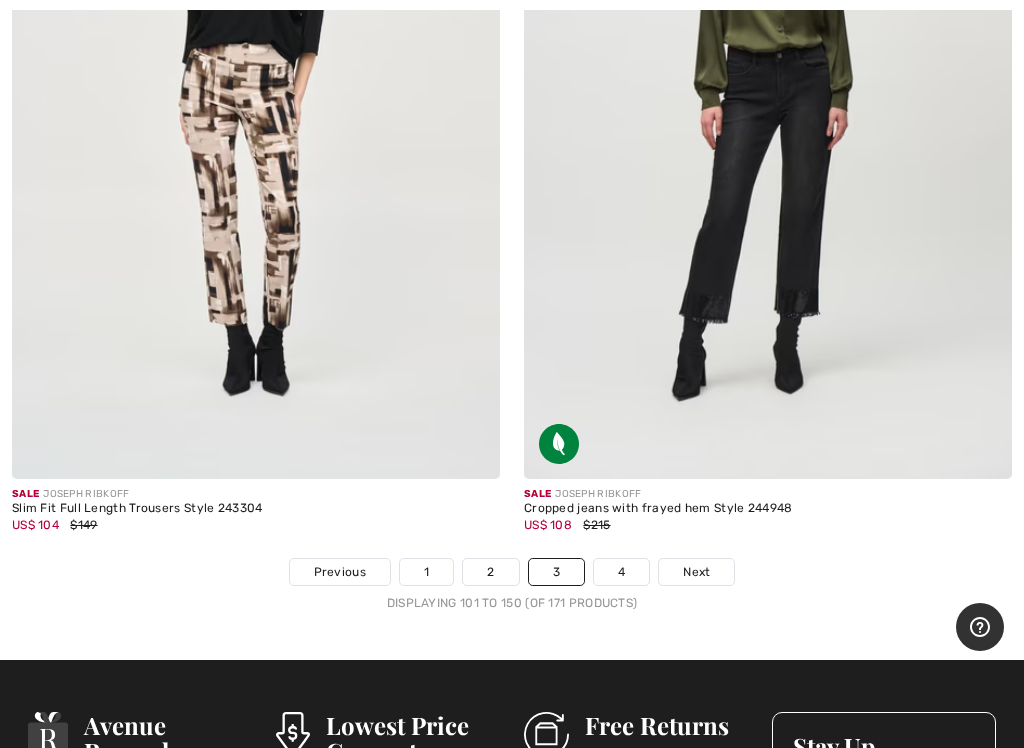 click on "4" at bounding box center [621, 572] 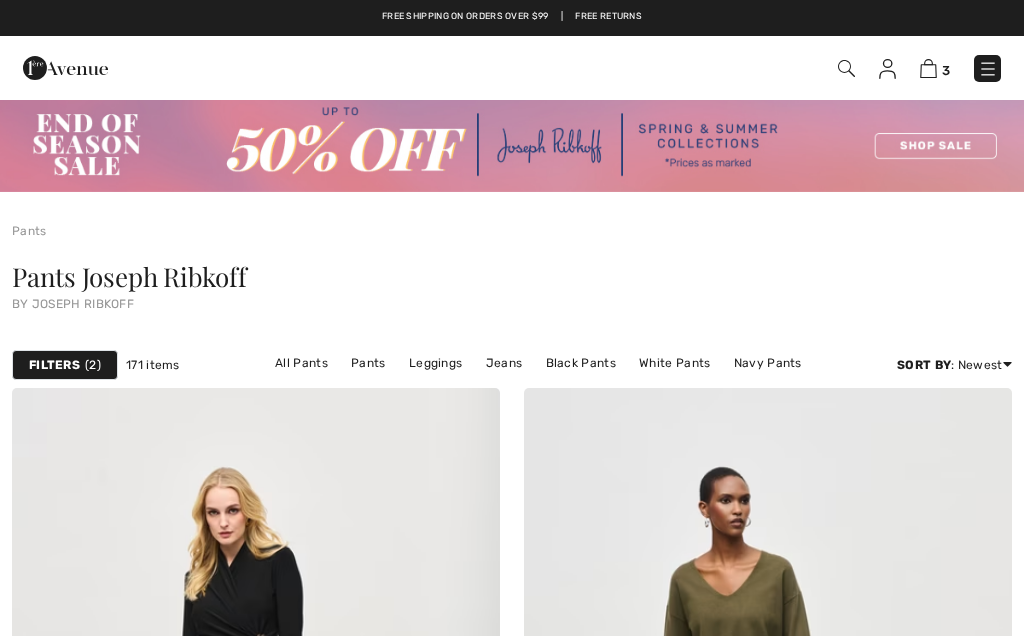 scroll, scrollTop: 0, scrollLeft: 0, axis: both 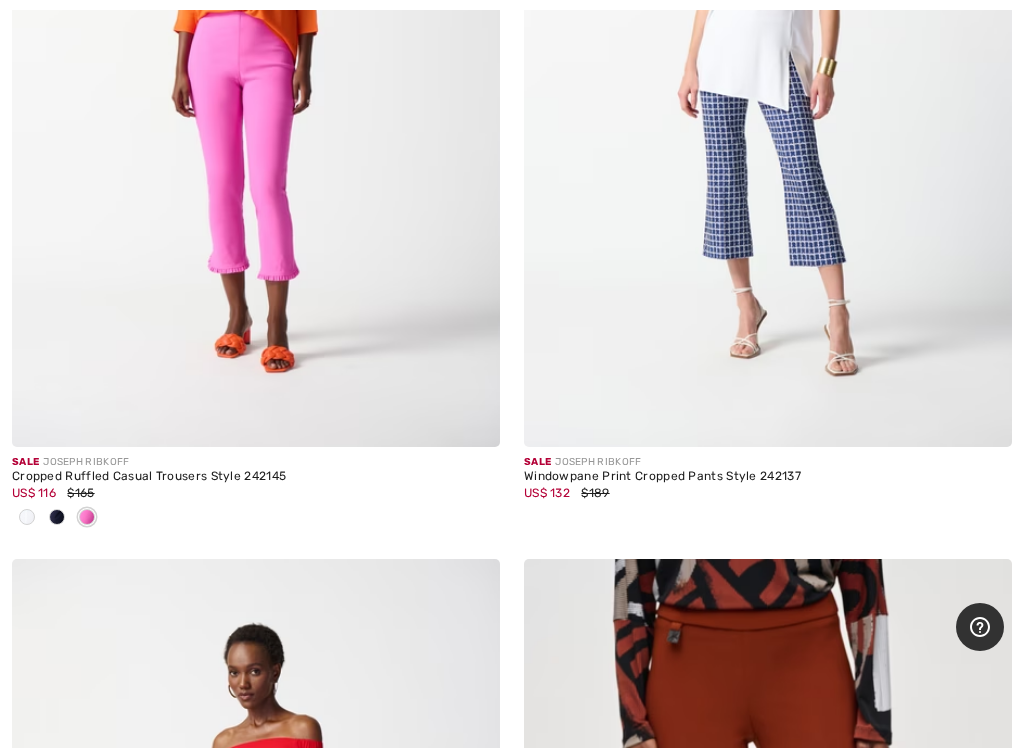 click at bounding box center (27, 517) 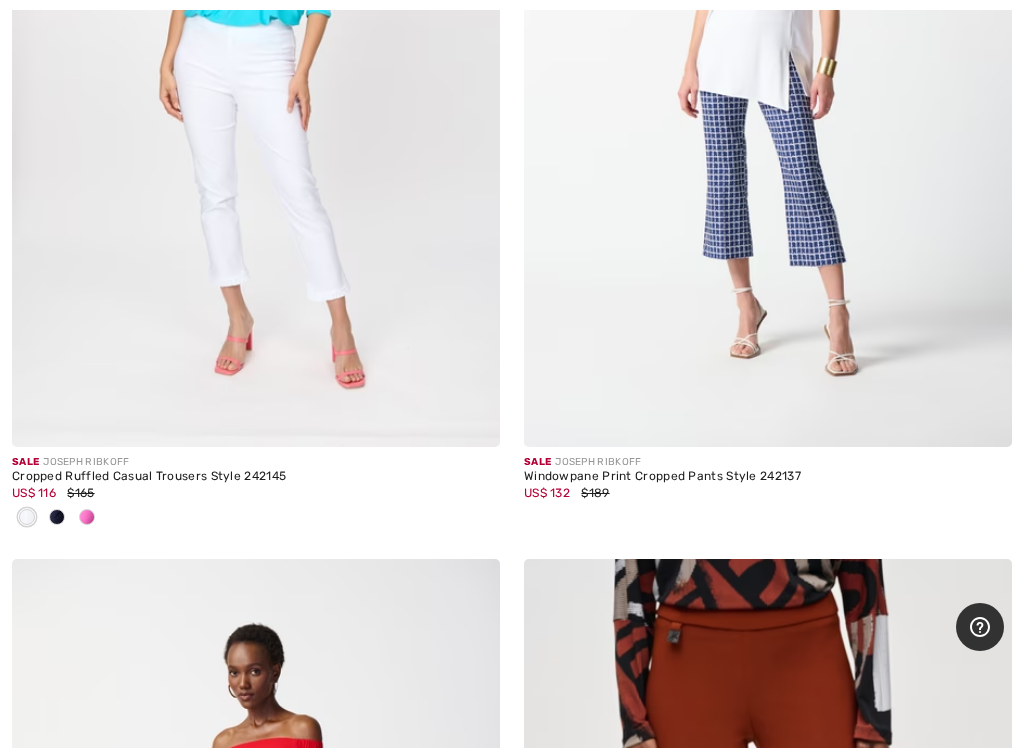 click at bounding box center (256, 81) 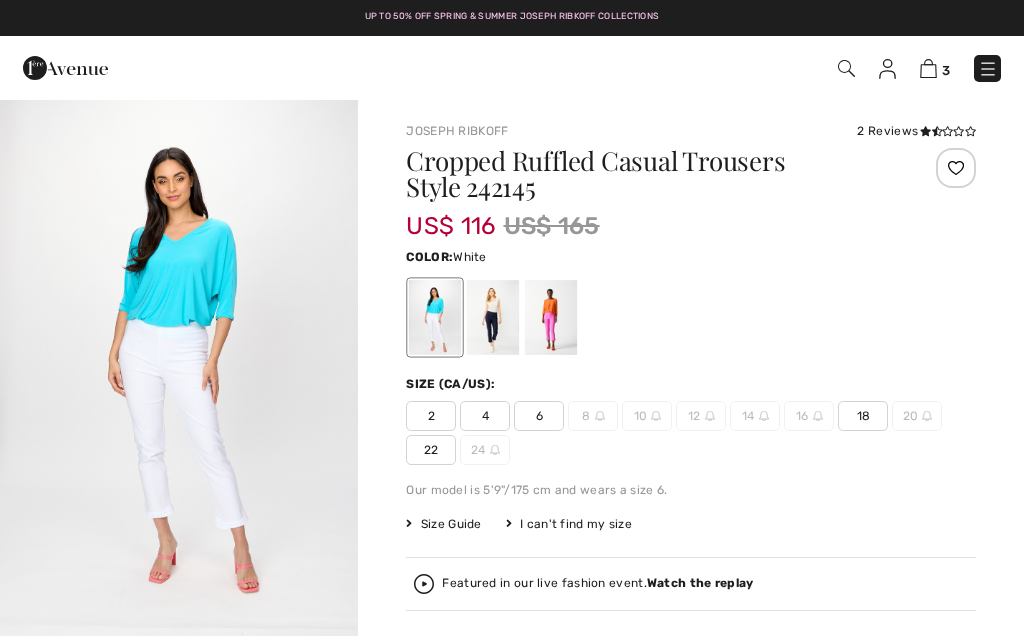 scroll, scrollTop: 0, scrollLeft: 0, axis: both 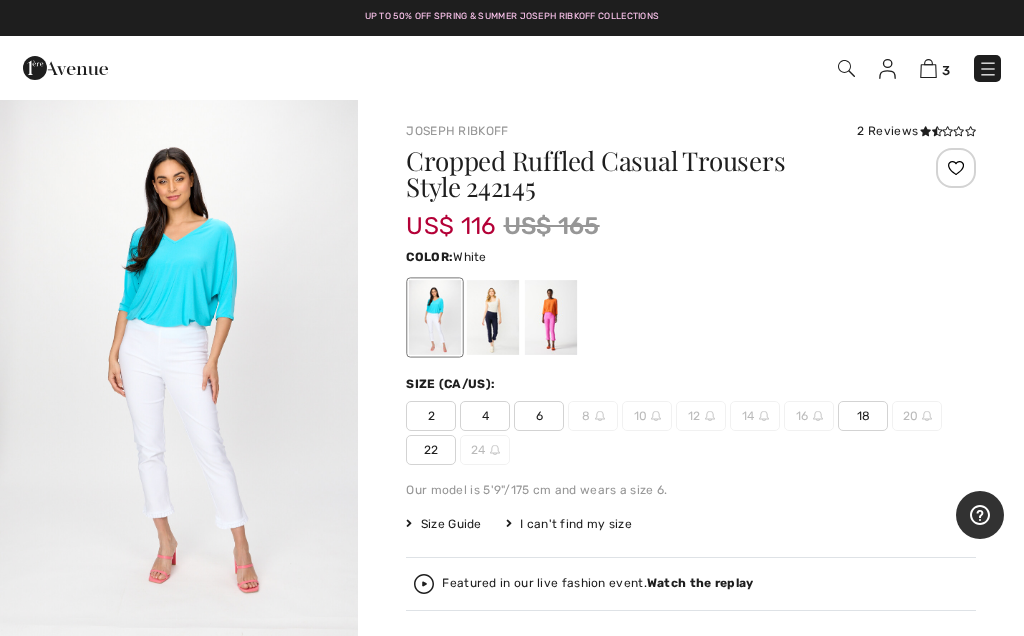 click at bounding box center (493, 317) 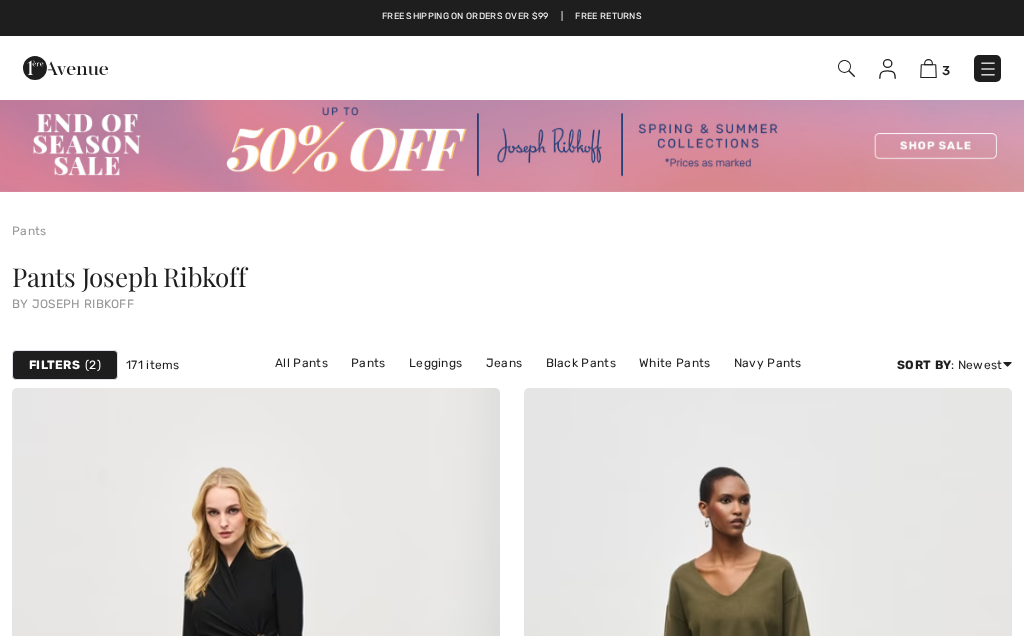 checkbox on "true" 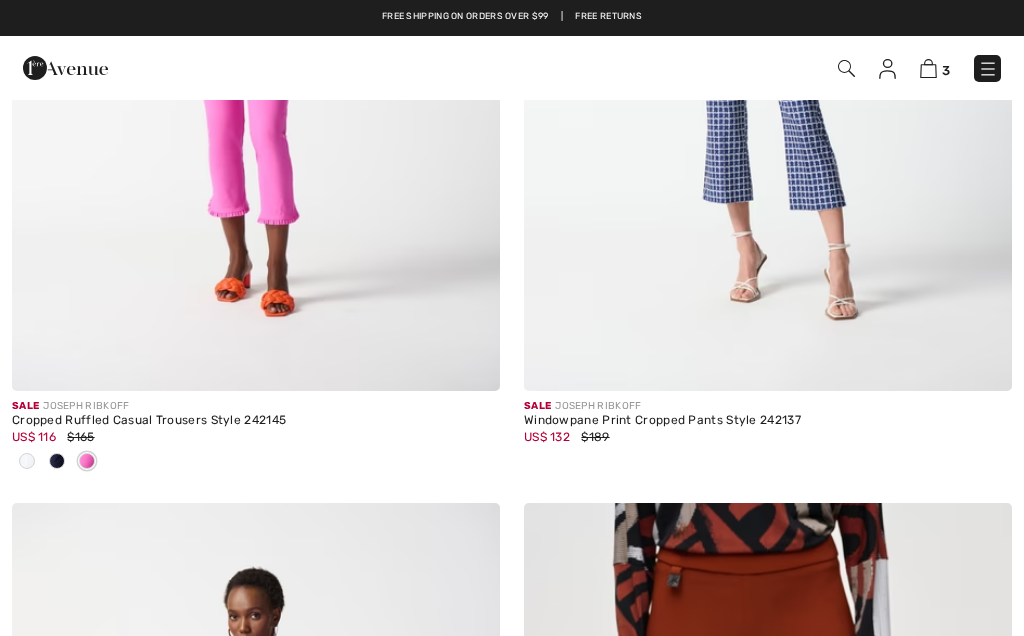 scroll, scrollTop: 0, scrollLeft: 0, axis: both 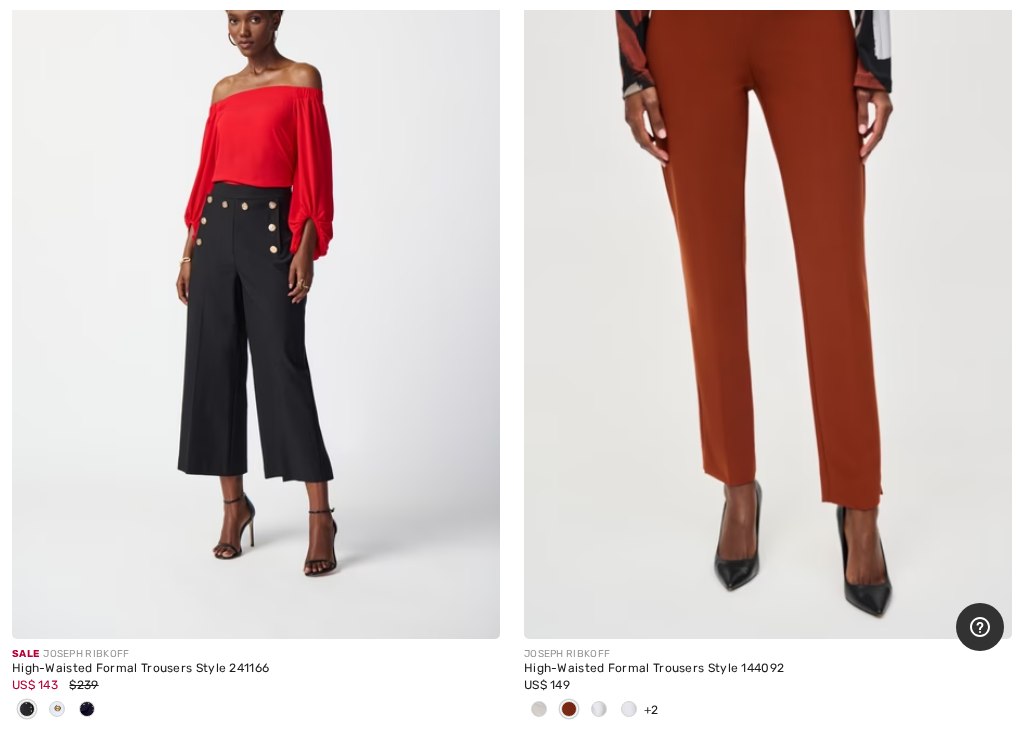 click at bounding box center [768, 273] 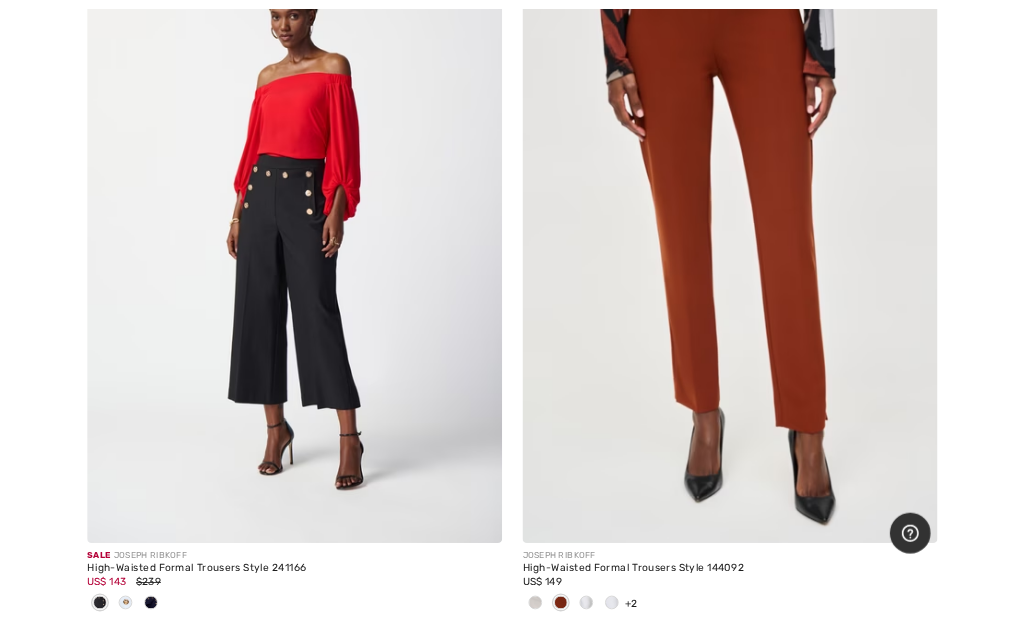 scroll, scrollTop: 3912, scrollLeft: 0, axis: vertical 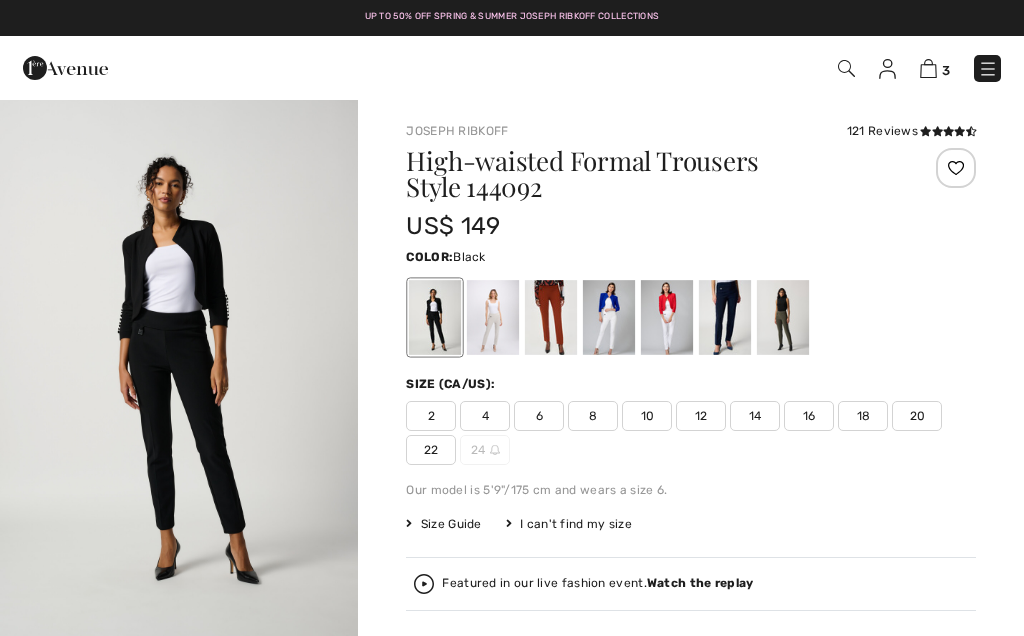 checkbox on "true" 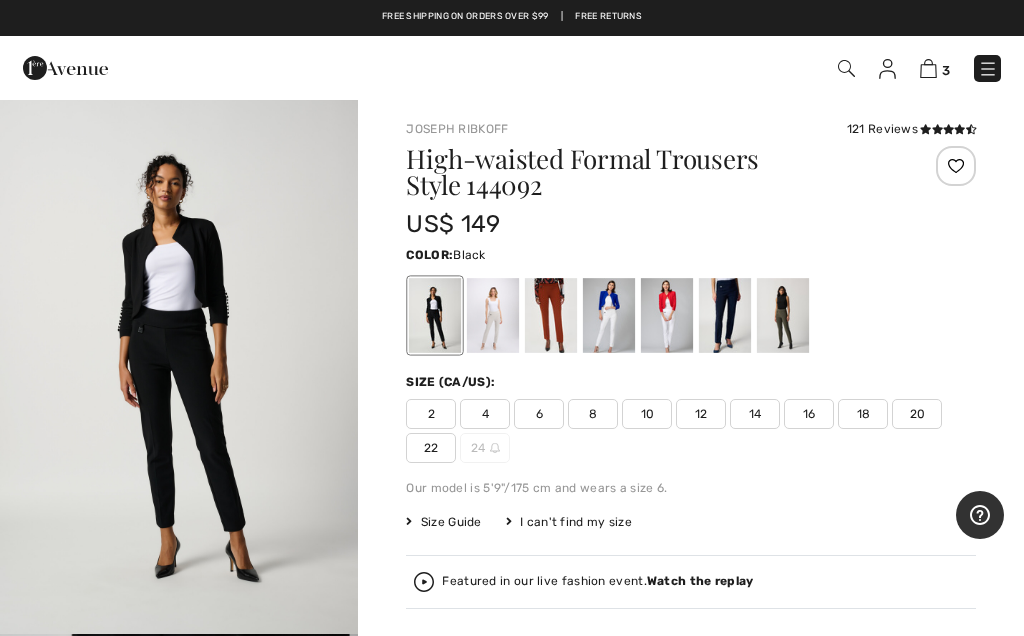 scroll, scrollTop: 1, scrollLeft: 0, axis: vertical 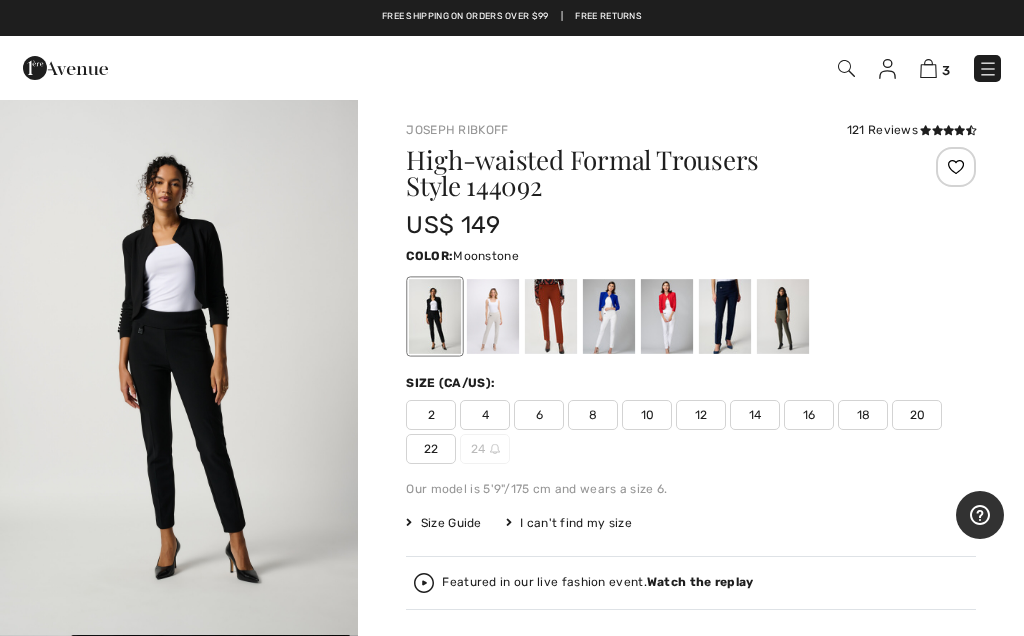 click at bounding box center (493, 316) 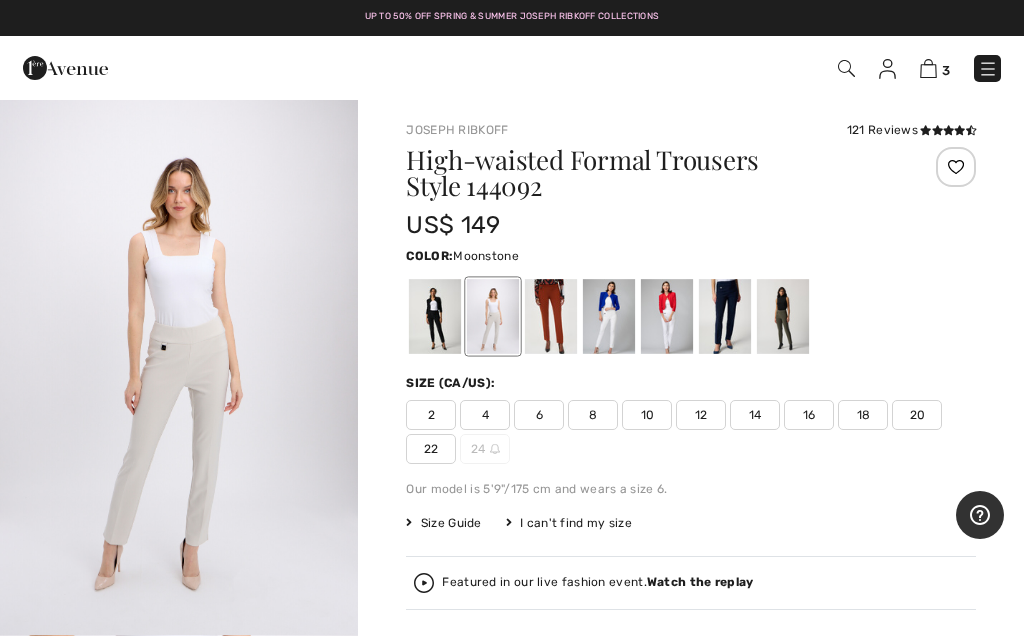 click at bounding box center [609, 316] 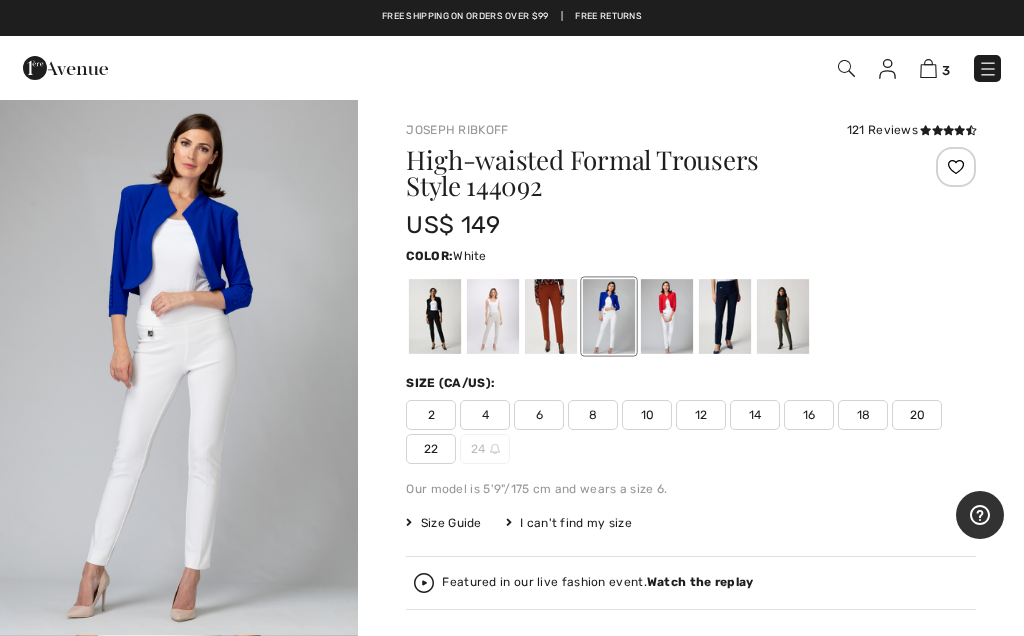 click at bounding box center (667, 316) 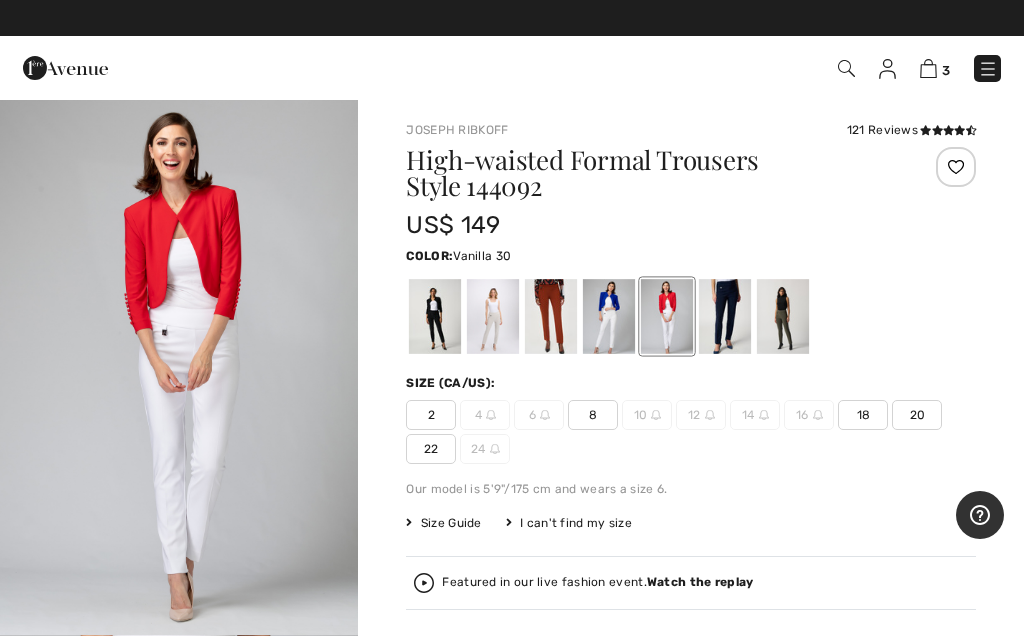 click at bounding box center [609, 316] 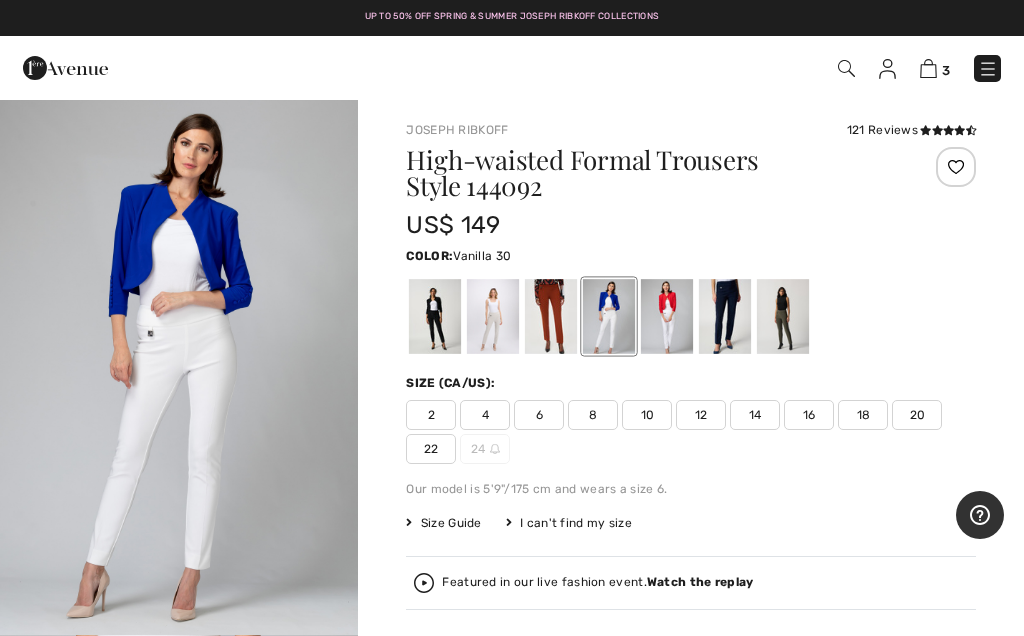 click on "20" at bounding box center [917, 415] 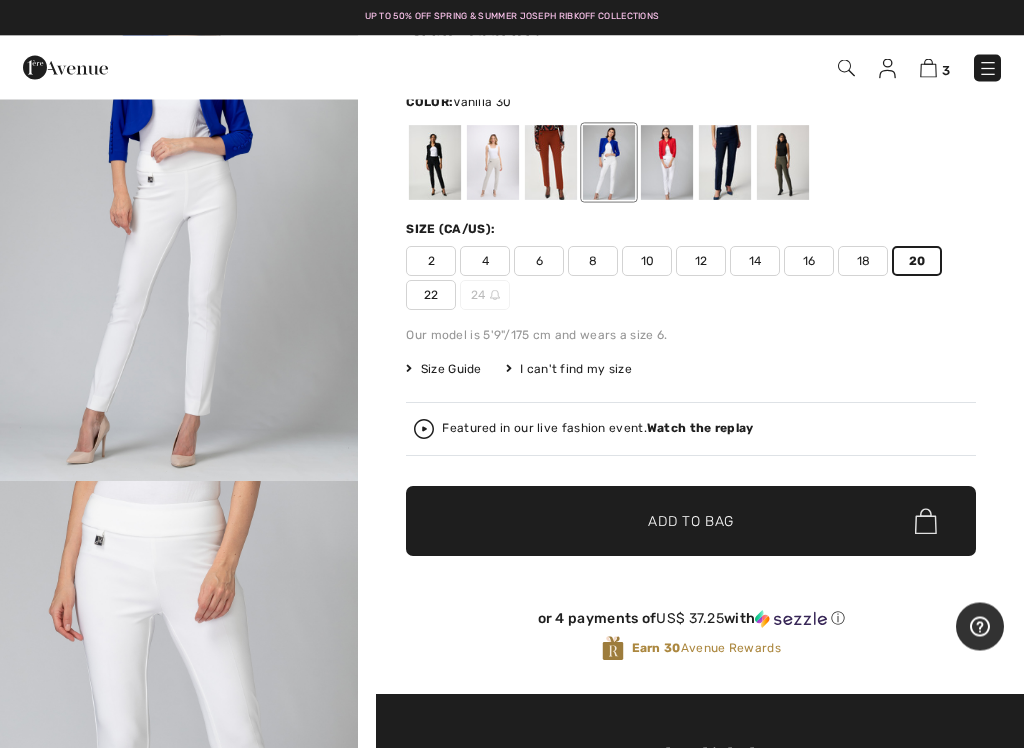 scroll, scrollTop: 155, scrollLeft: 0, axis: vertical 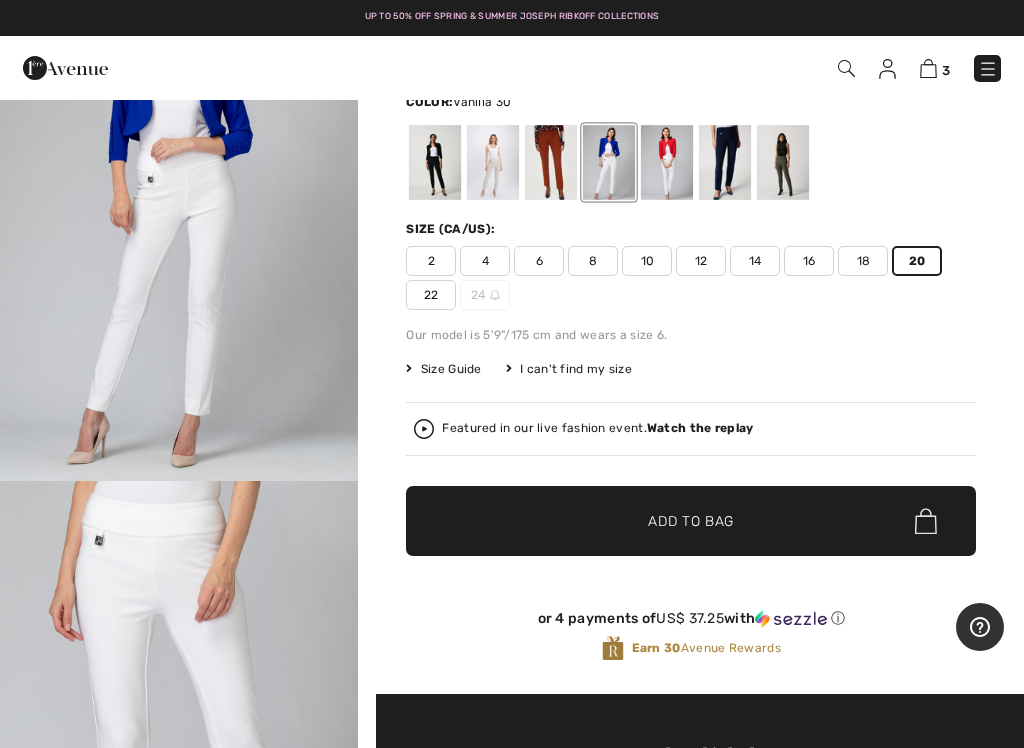click on "Add to Bag" at bounding box center [691, 521] 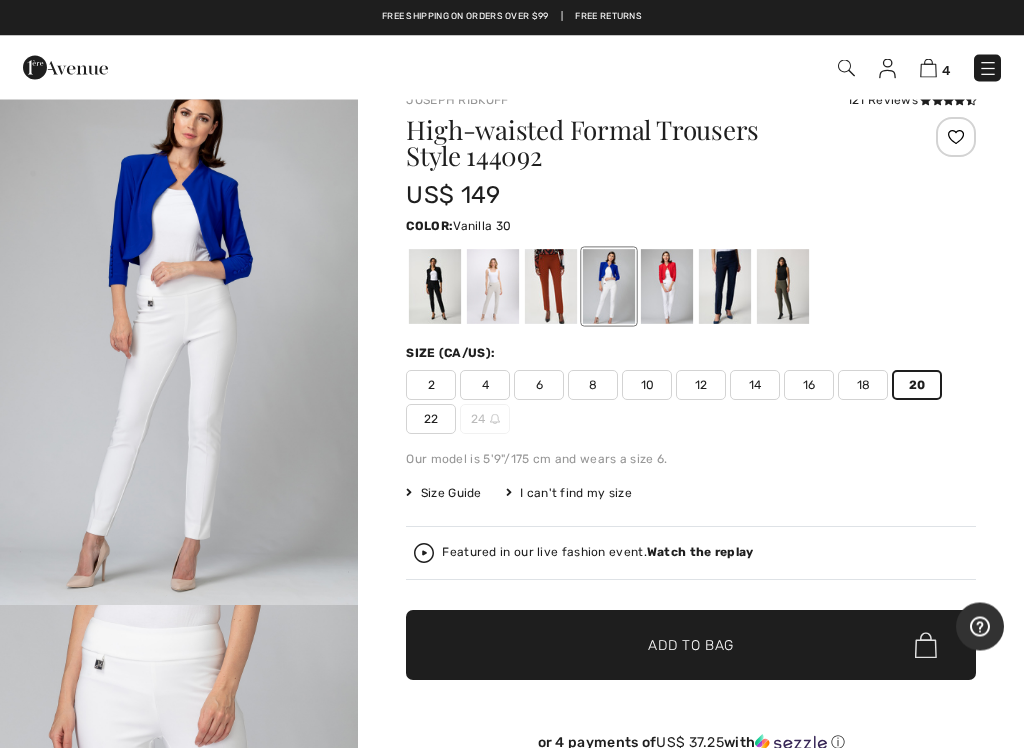 scroll, scrollTop: 30, scrollLeft: 0, axis: vertical 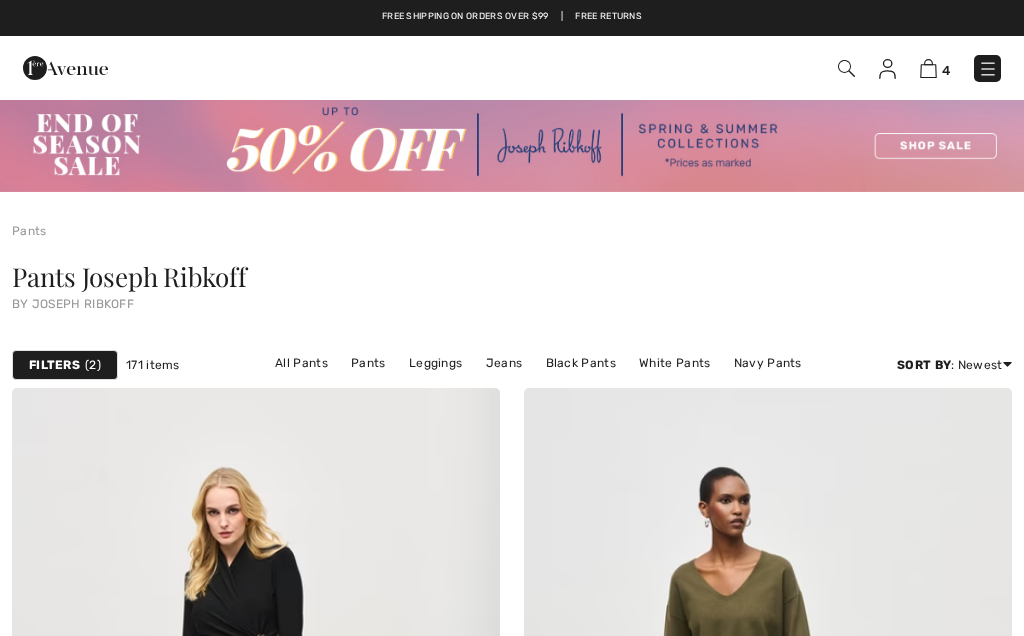 checkbox on "true" 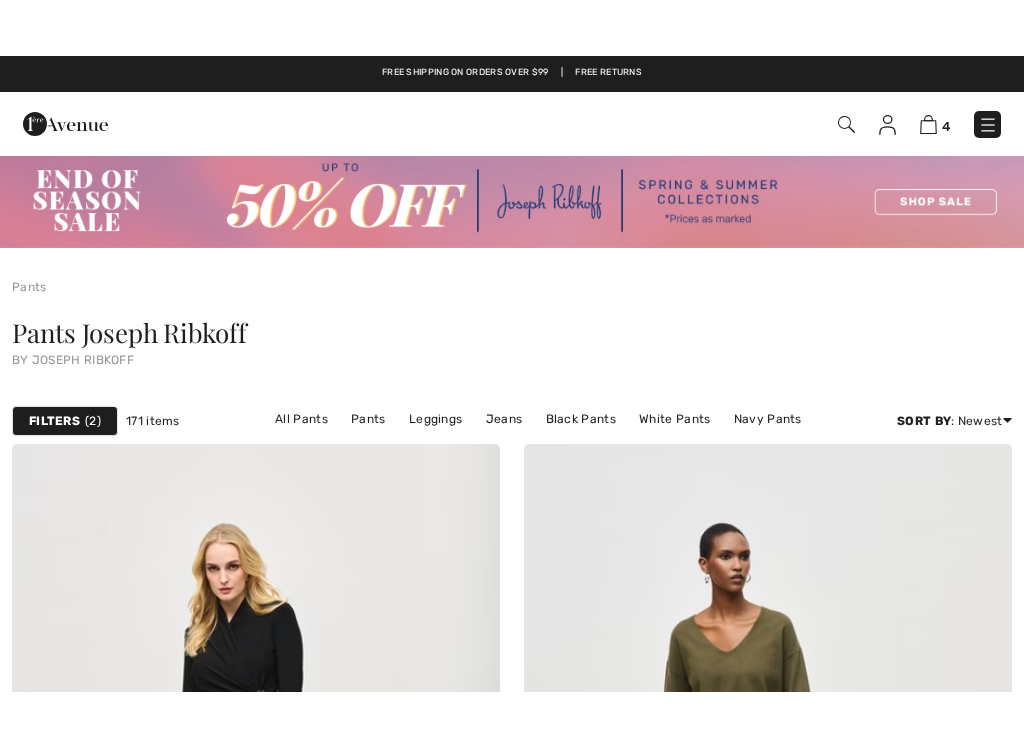 scroll, scrollTop: 4226, scrollLeft: 0, axis: vertical 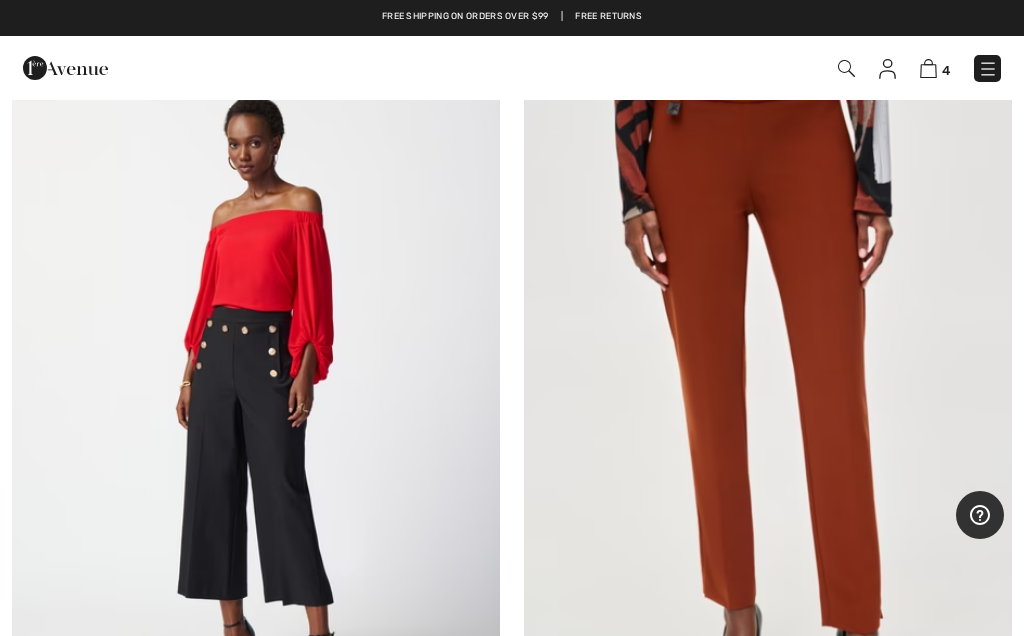 click at bounding box center (928, 68) 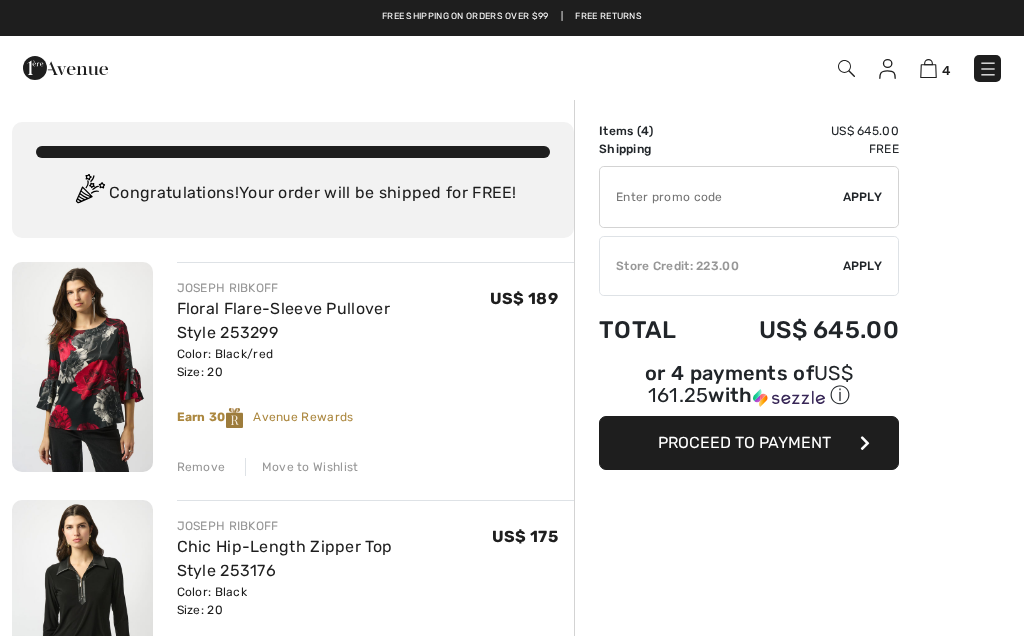 checkbox on "true" 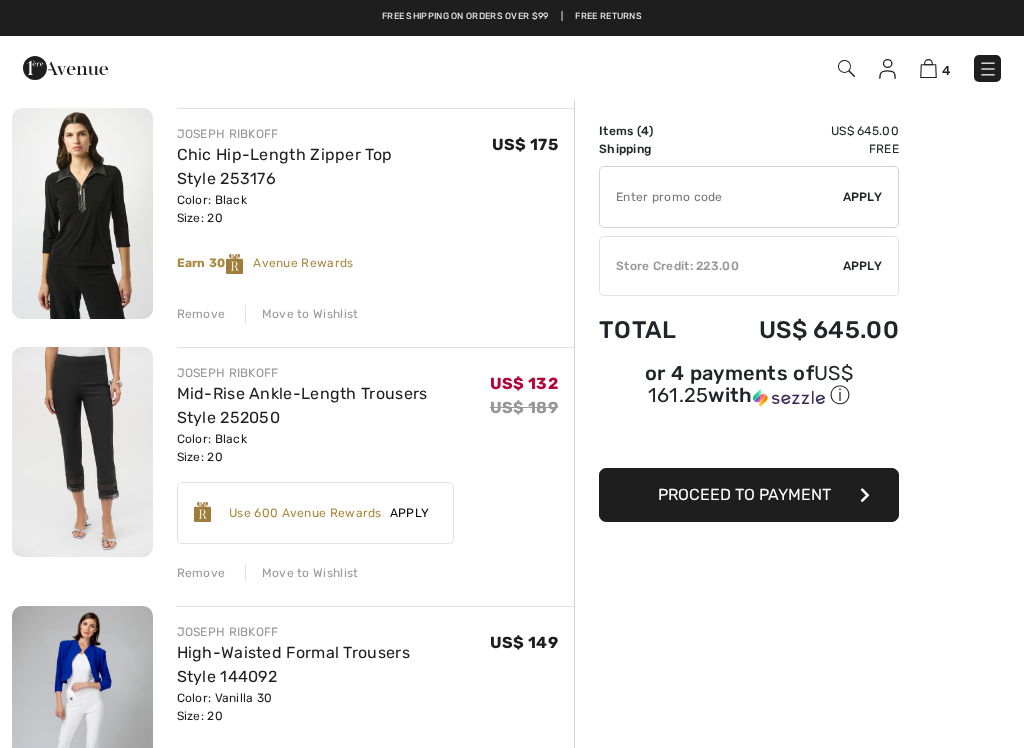 scroll, scrollTop: 391, scrollLeft: 0, axis: vertical 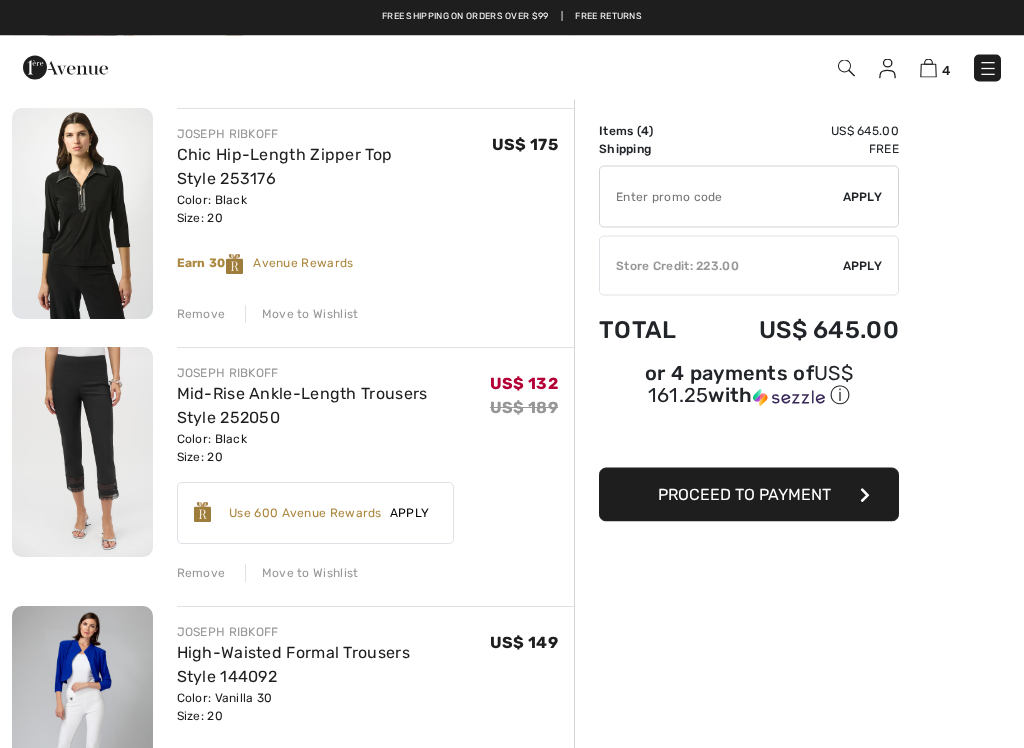 click on "Apply" at bounding box center (410, 514) 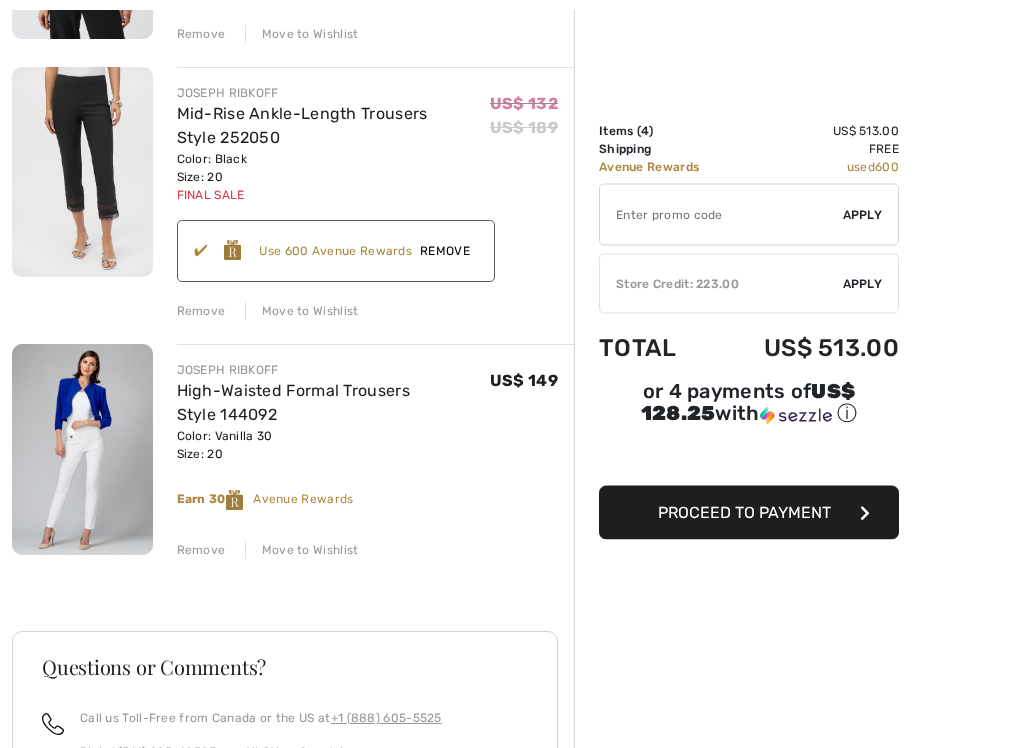 scroll, scrollTop: 679, scrollLeft: 0, axis: vertical 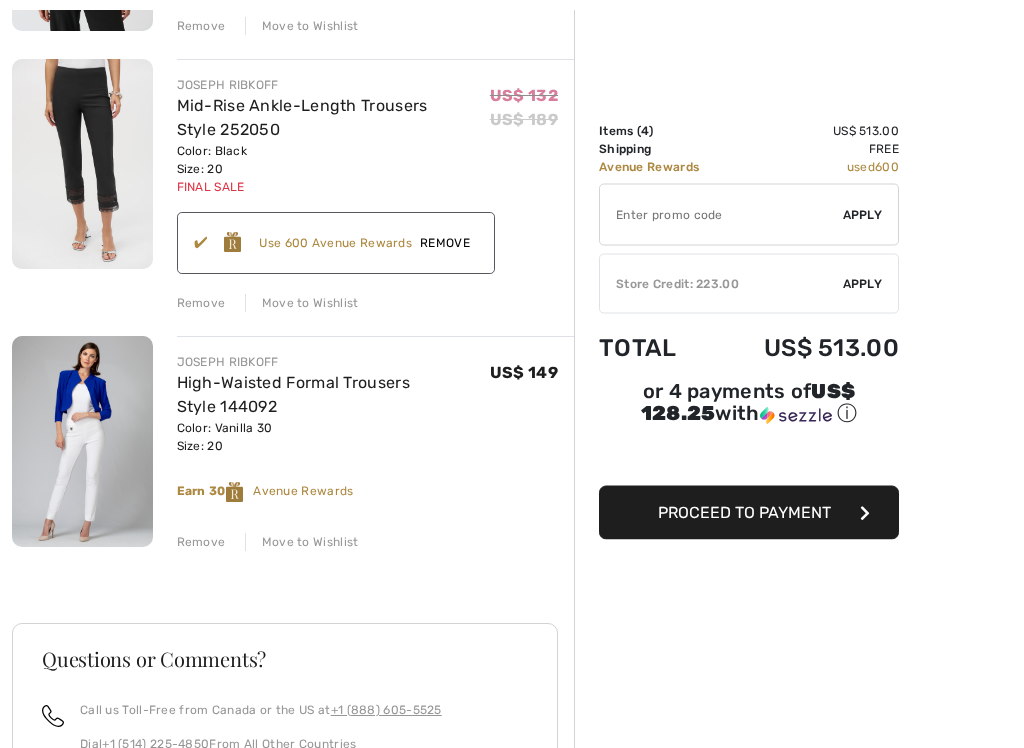 click on "Apply" at bounding box center [863, 284] 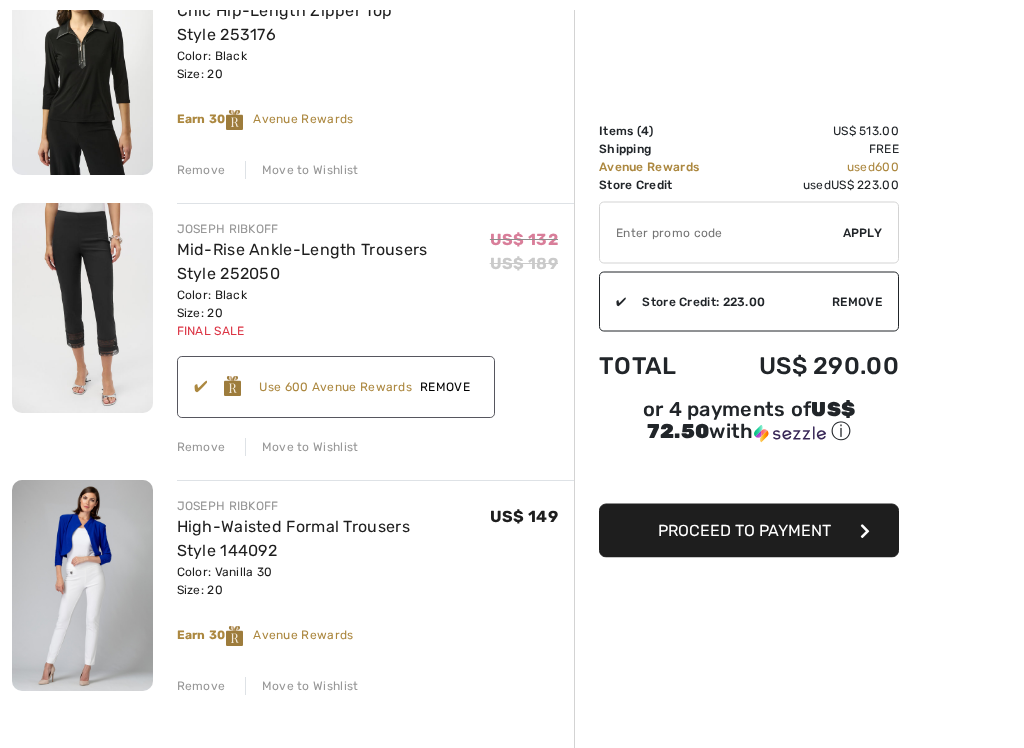 scroll, scrollTop: 536, scrollLeft: 0, axis: vertical 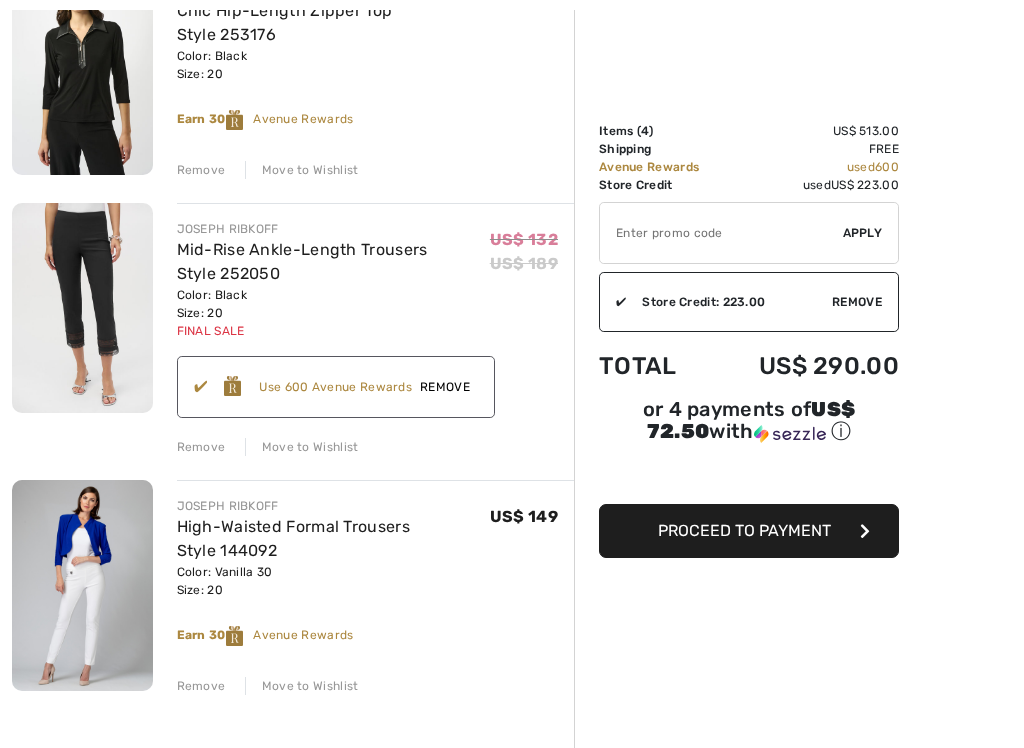click on "Remove" at bounding box center [201, 686] 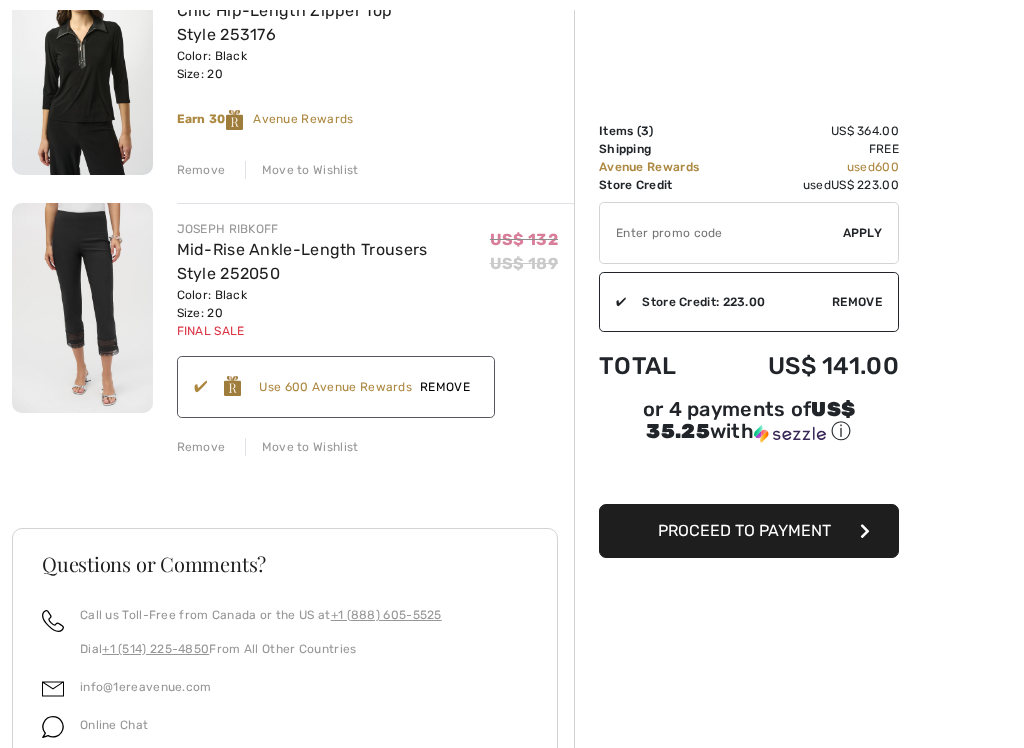 click on "Proceed to Payment" at bounding box center [744, 530] 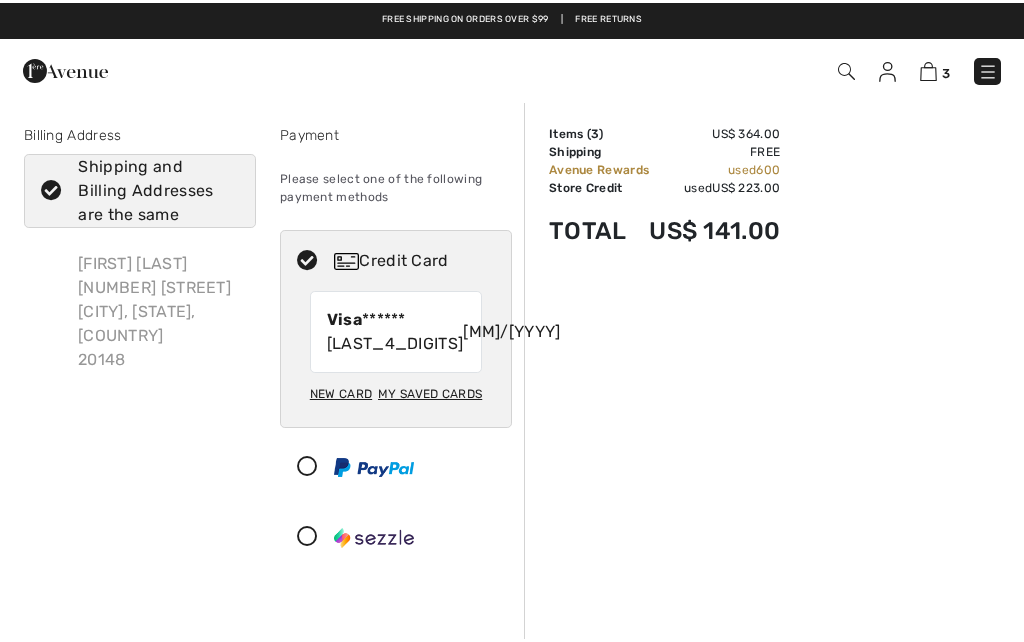 scroll, scrollTop: 0, scrollLeft: 0, axis: both 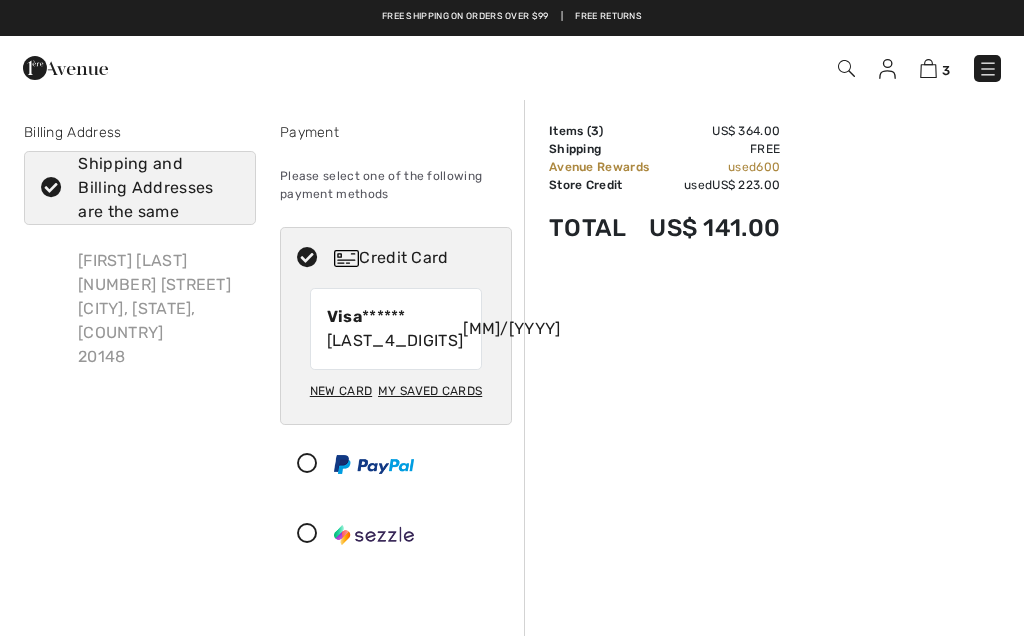 click on "New Card" at bounding box center (341, 391) 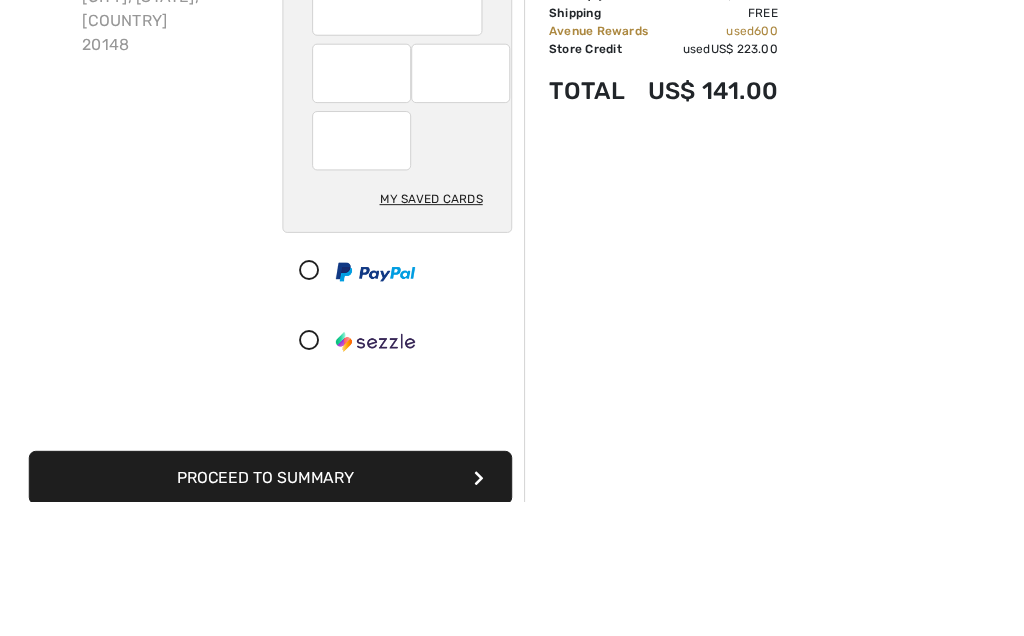 scroll, scrollTop: 312, scrollLeft: 0, axis: vertical 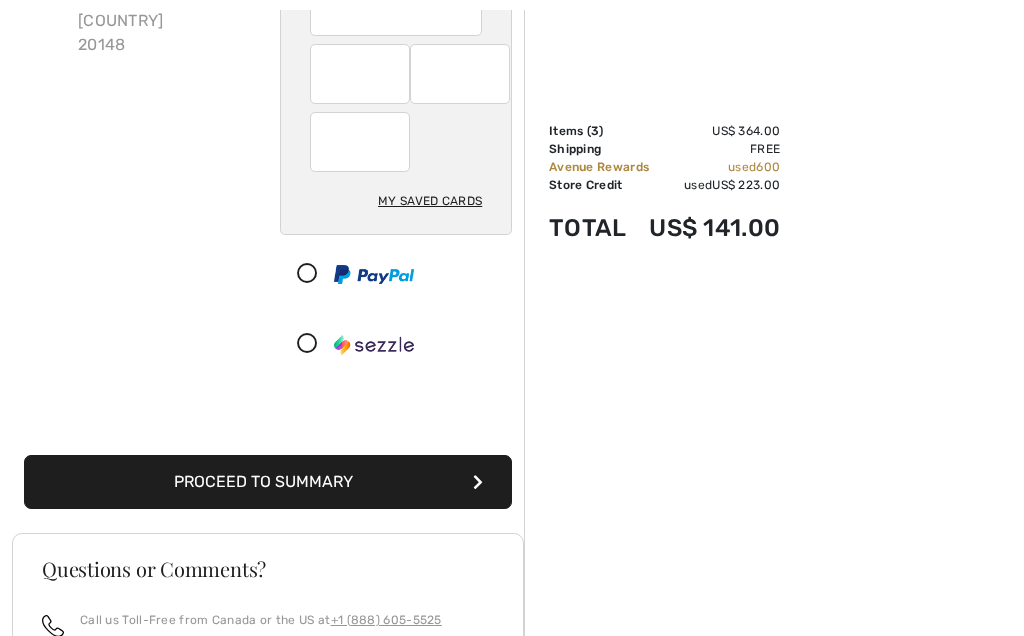 click on "Proceed to Summary" at bounding box center (268, 482) 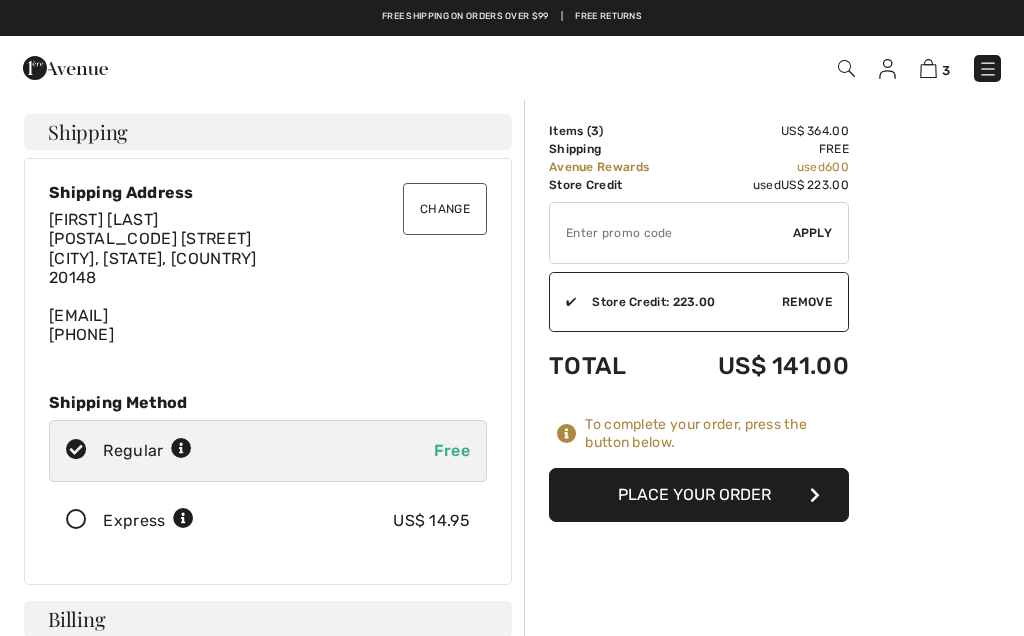 scroll, scrollTop: 0, scrollLeft: 0, axis: both 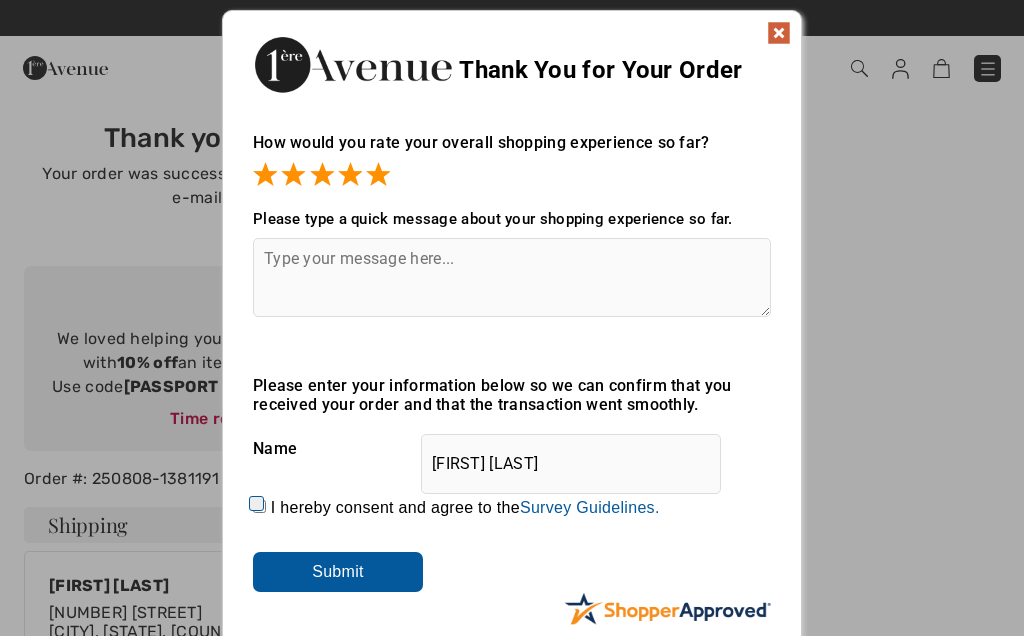 click on "I hereby consent and agree to the  By submitting a review, you grant permission to Shopper Approved to display and share your name, review, and any content submitted, in an effort to help future 1ereavenue.com customers make better buying decisions. Personal information collected or provided in connection with your review is treated as set forth in our Privacy Policy located at  https://www.shopperapproved.com/privacy.php  and is subject to 1ereavenue.com’s Privacy Policy as well. We are not responsible for 1ereavenue.com’s privacy practices and you should review 1ereavenue.com’s website directly to determine their privacy practices. For any content submitted, you grant Shopper Approved a non-exclusive license to use, copy, modify, delete and/or distribute such content without compensation to you. You also represent and warrant that: You are an active paying customer of 1ereavenue.com. You will not submit any content that is known to you to be false, inaccurate or misleading. Survey Guidelines." at bounding box center [259, 506] 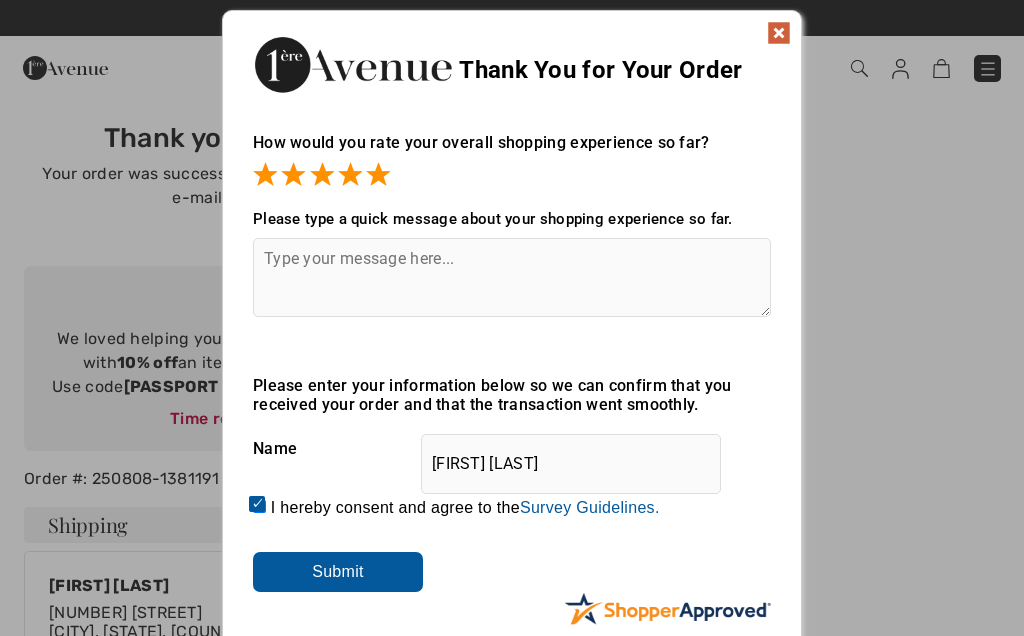 click on "Submit" at bounding box center [338, 572] 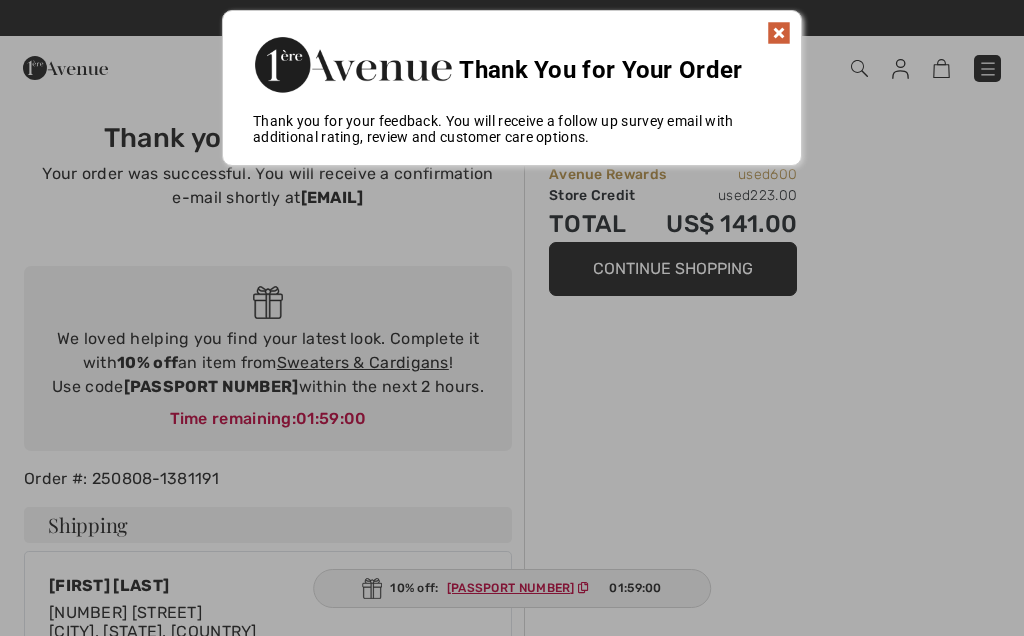 click at bounding box center (779, 33) 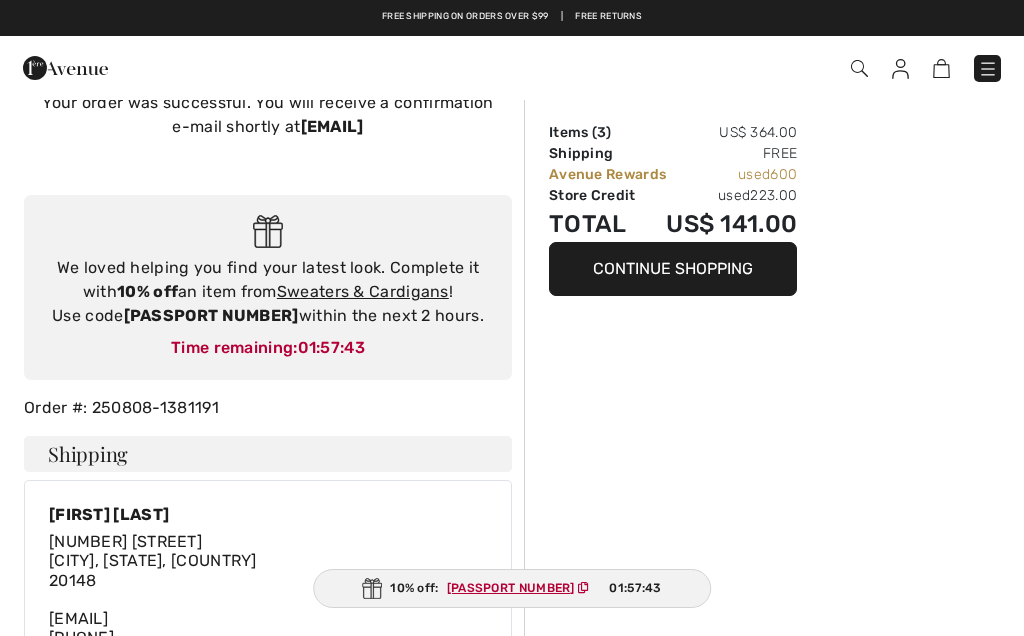 scroll, scrollTop: 0, scrollLeft: 0, axis: both 